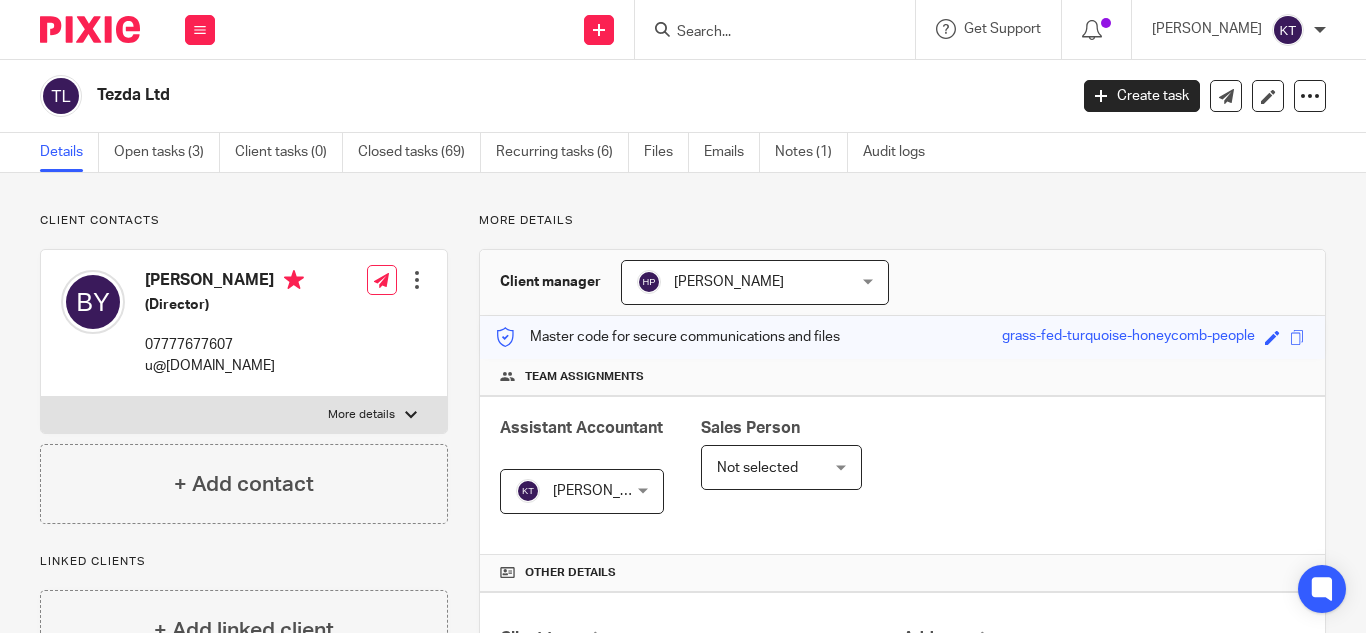 scroll, scrollTop: 0, scrollLeft: 0, axis: both 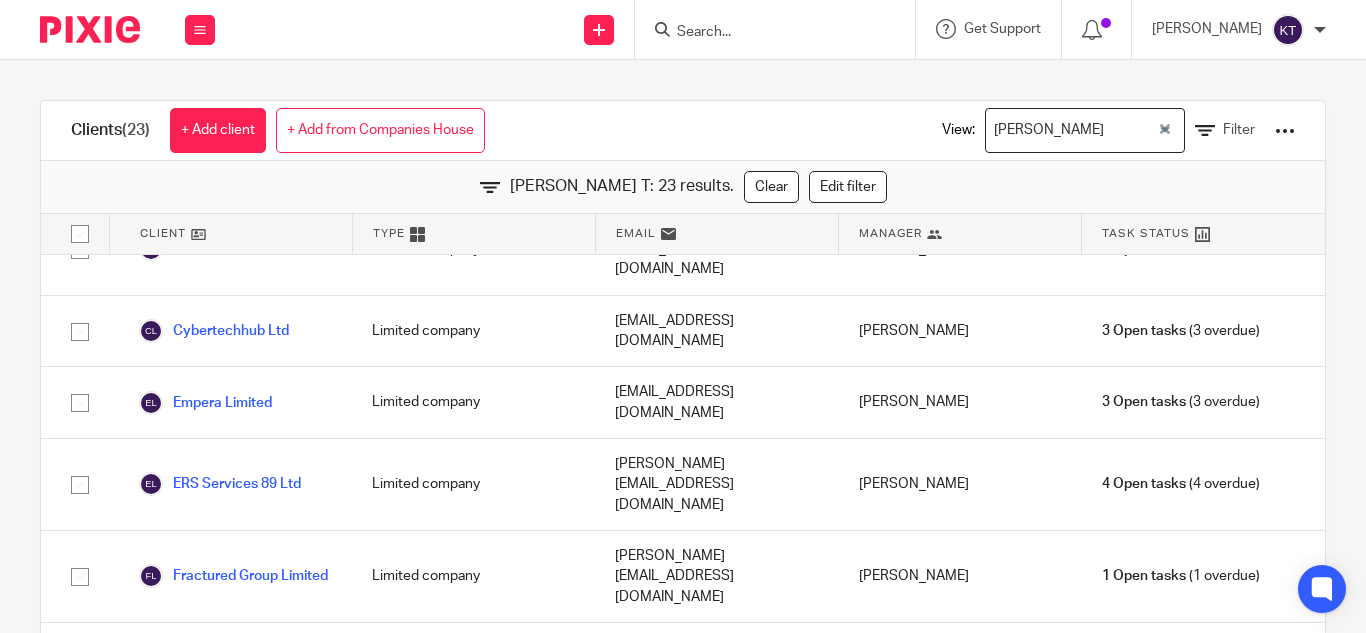 click at bounding box center [765, 33] 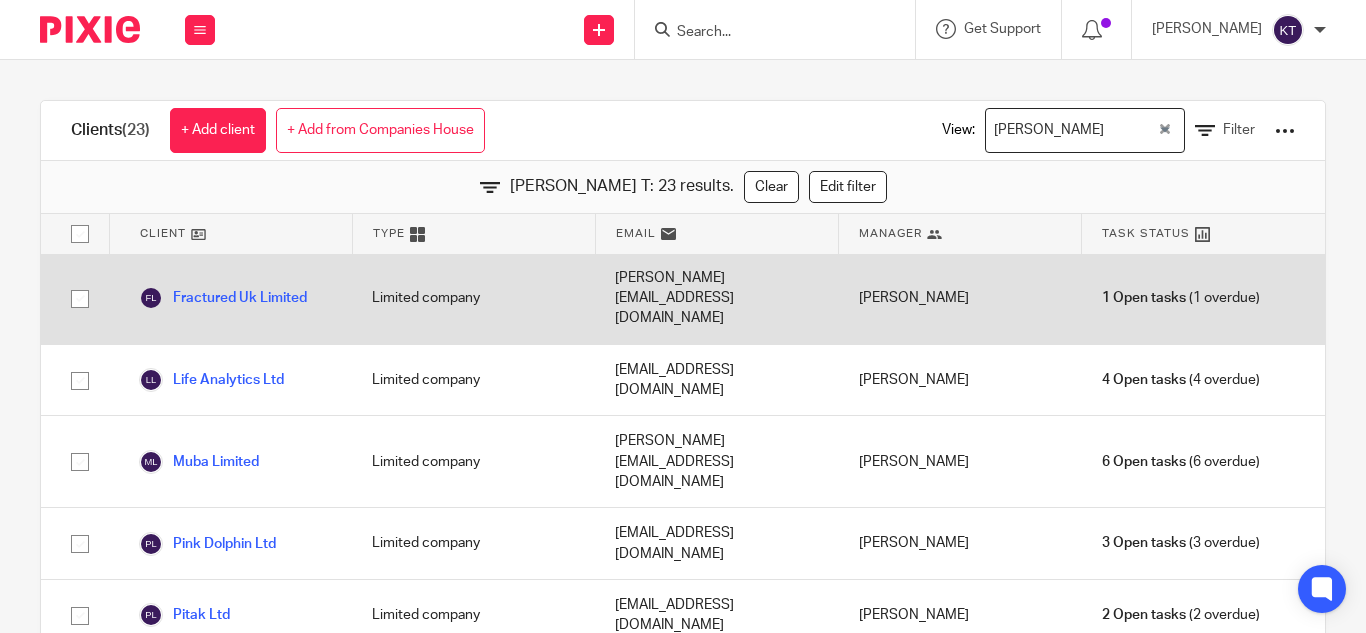 scroll, scrollTop: 1045, scrollLeft: 0, axis: vertical 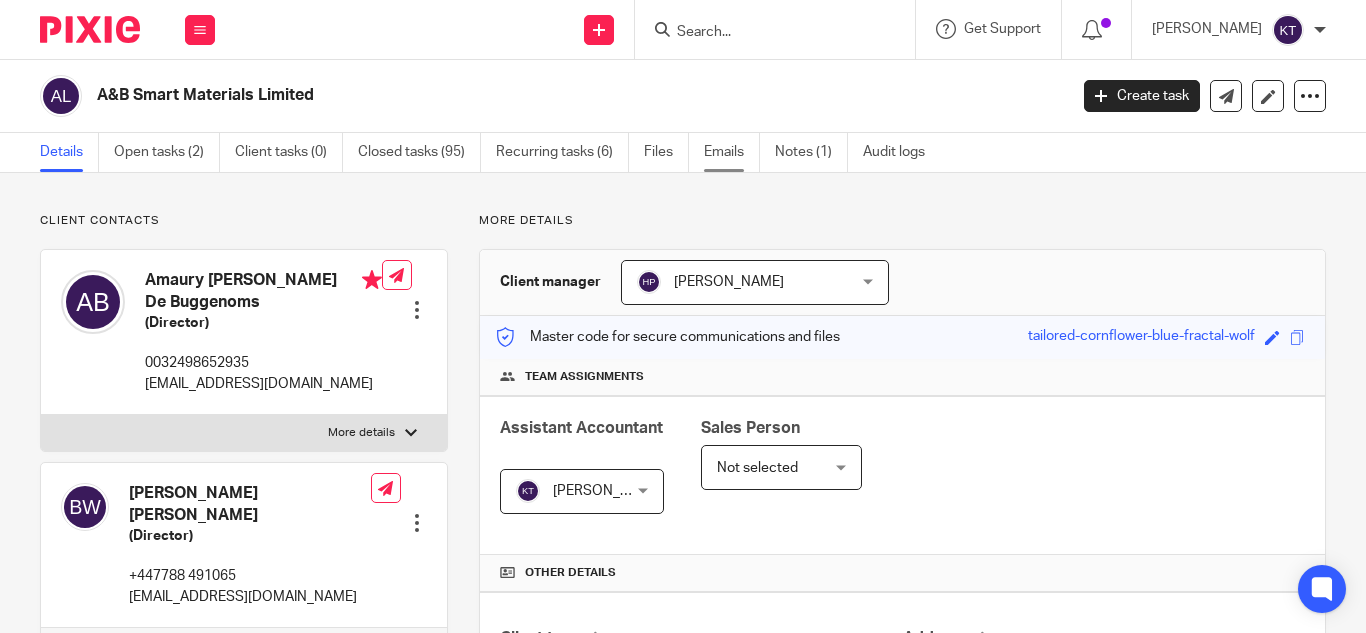 click on "Emails" at bounding box center (732, 152) 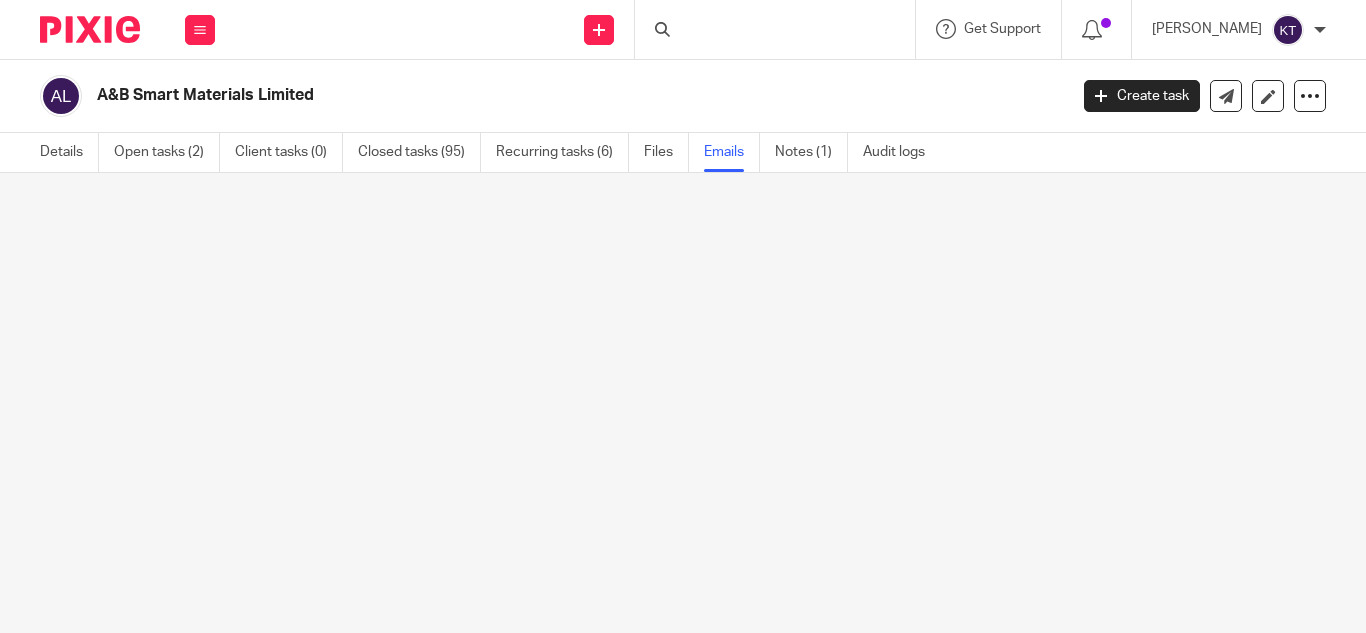 scroll, scrollTop: 0, scrollLeft: 0, axis: both 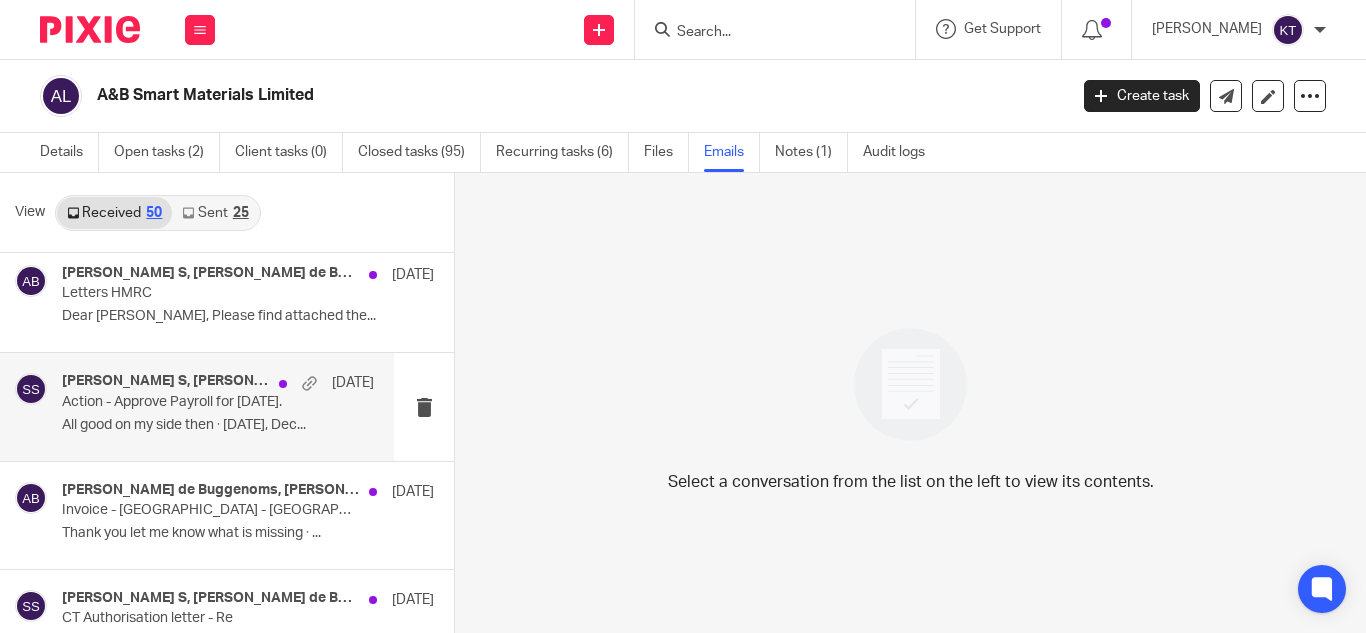 click on "Action - Approve Payroll for December 2024." at bounding box center [187, 402] 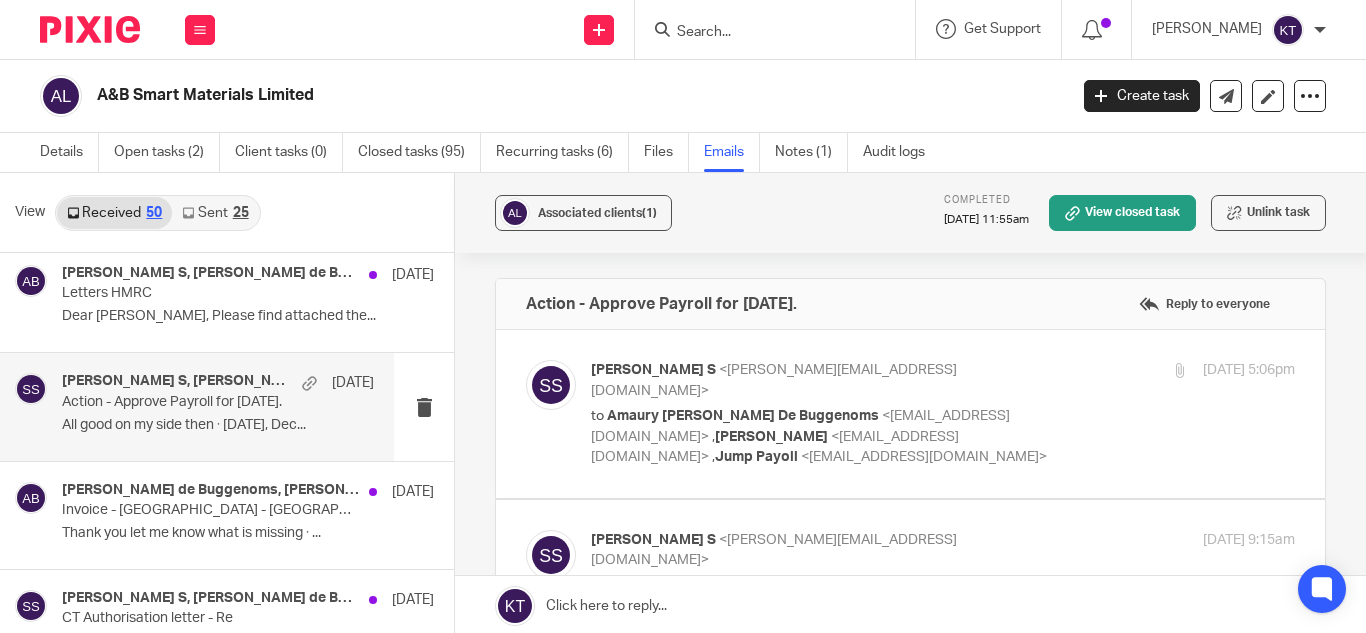 scroll, scrollTop: 0, scrollLeft: 0, axis: both 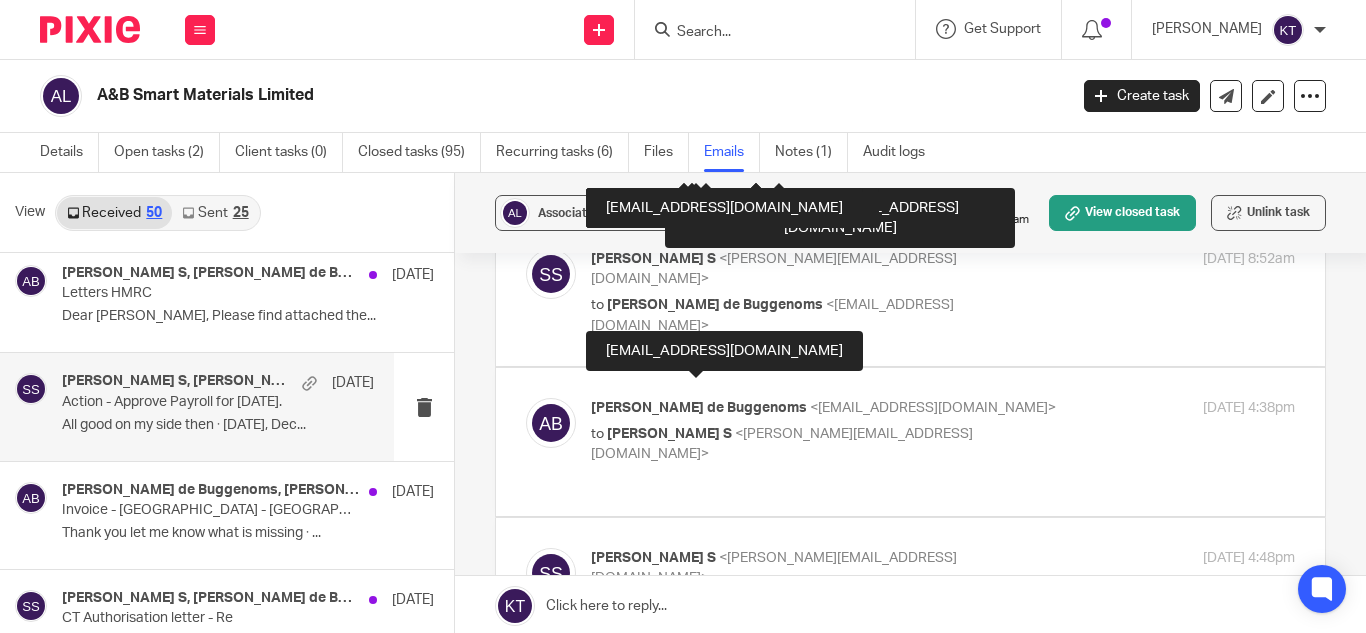 click on "Amaury van Trappen de Buggenoms
<amaury@absmartmaterials.com>" at bounding box center (825, 408) 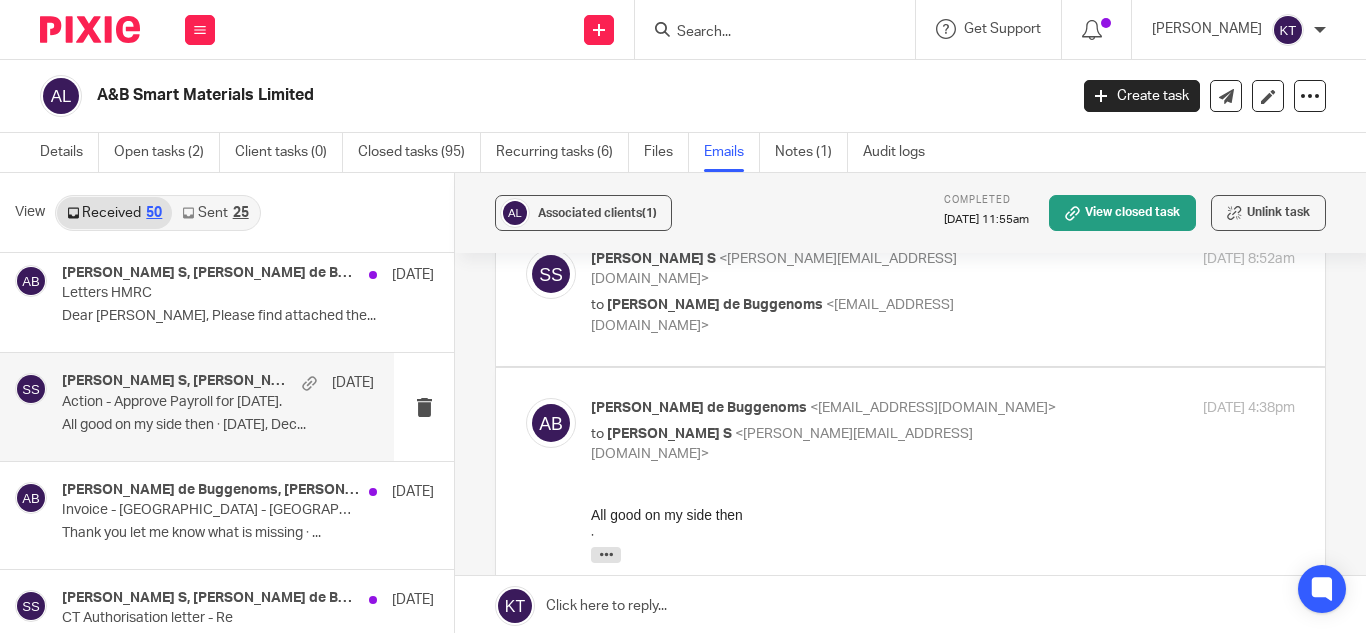 scroll, scrollTop: 0, scrollLeft: 0, axis: both 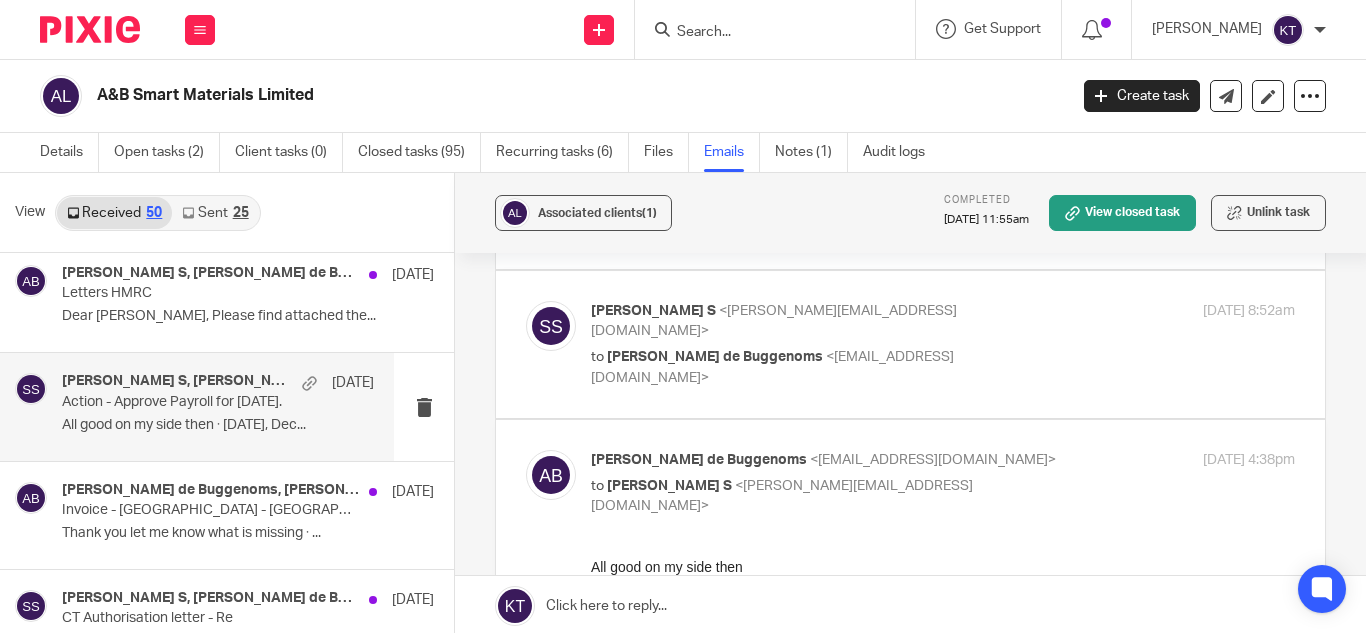click on "to
Amaury van Trappen de Buggenoms
<amaury@absmartmaterials.com>" at bounding box center [825, 367] 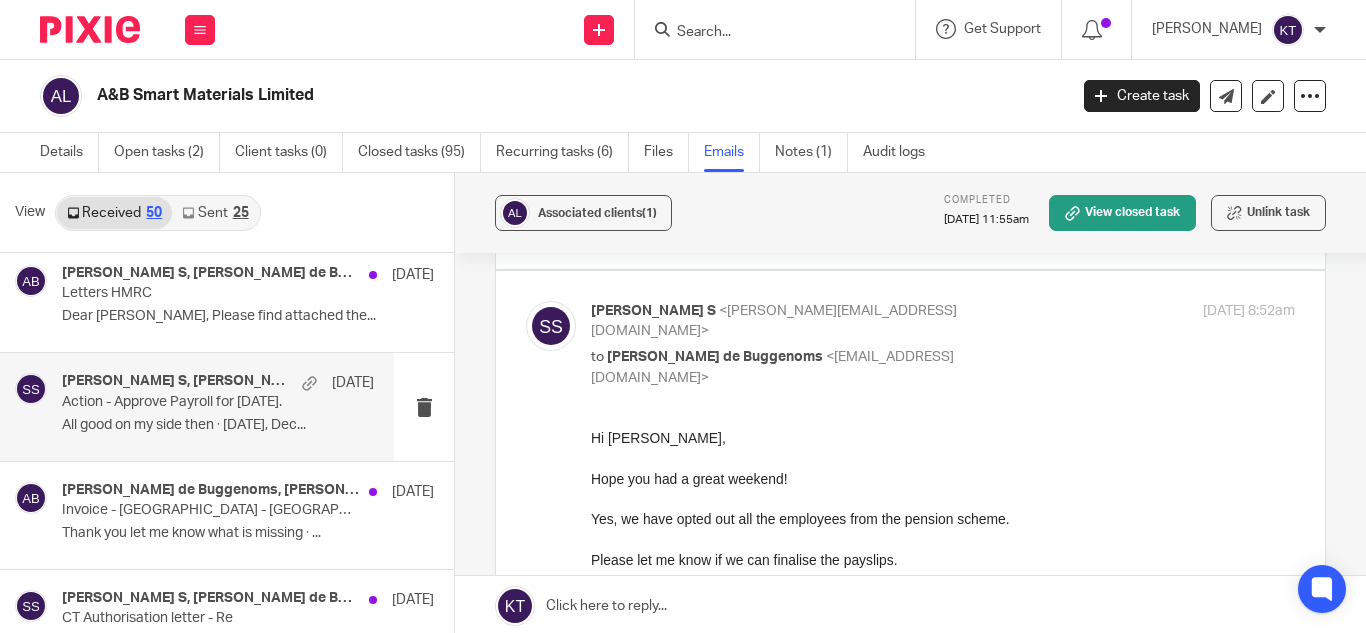 scroll, scrollTop: 0, scrollLeft: 0, axis: both 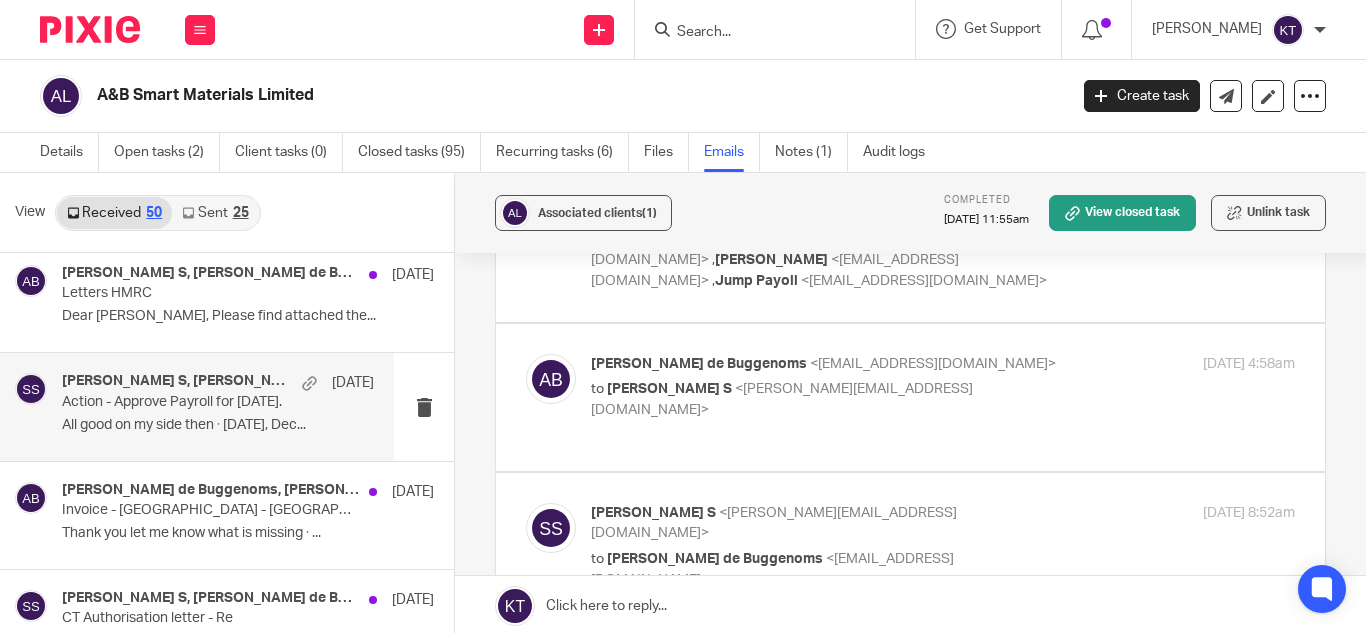 click on "to
Santhosh S
<santhosh@jumpaccounting.co.uk>" at bounding box center (825, 399) 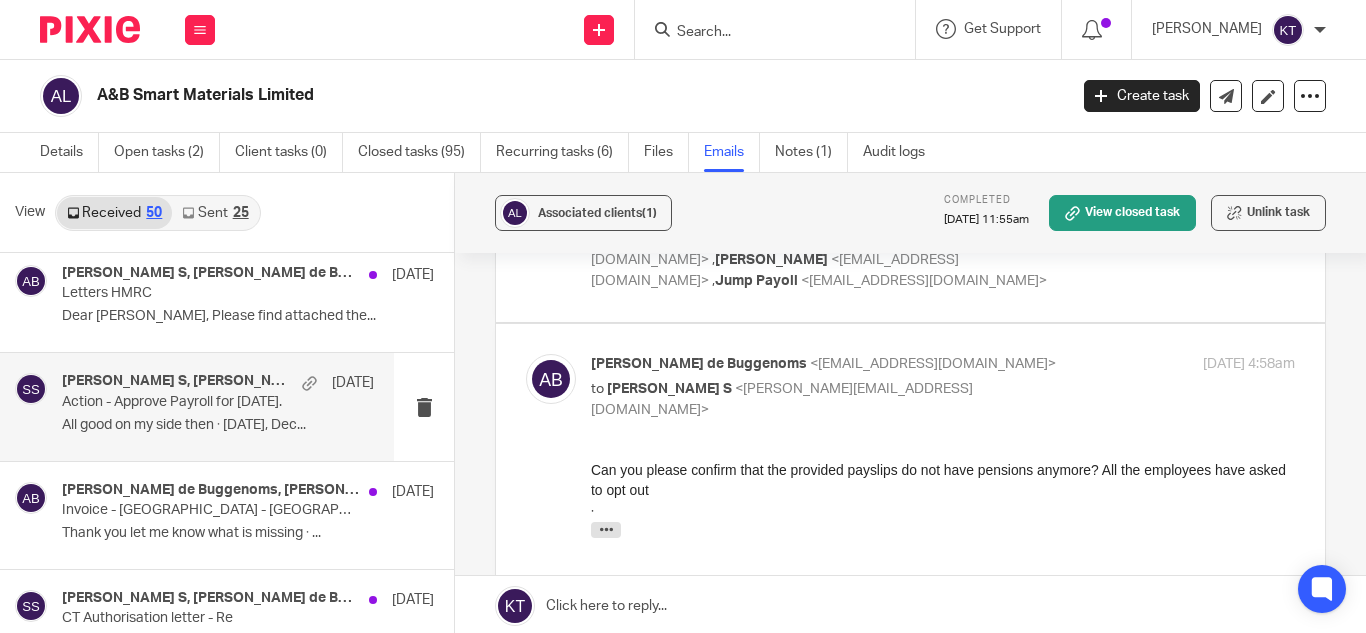 scroll, scrollTop: 0, scrollLeft: 0, axis: both 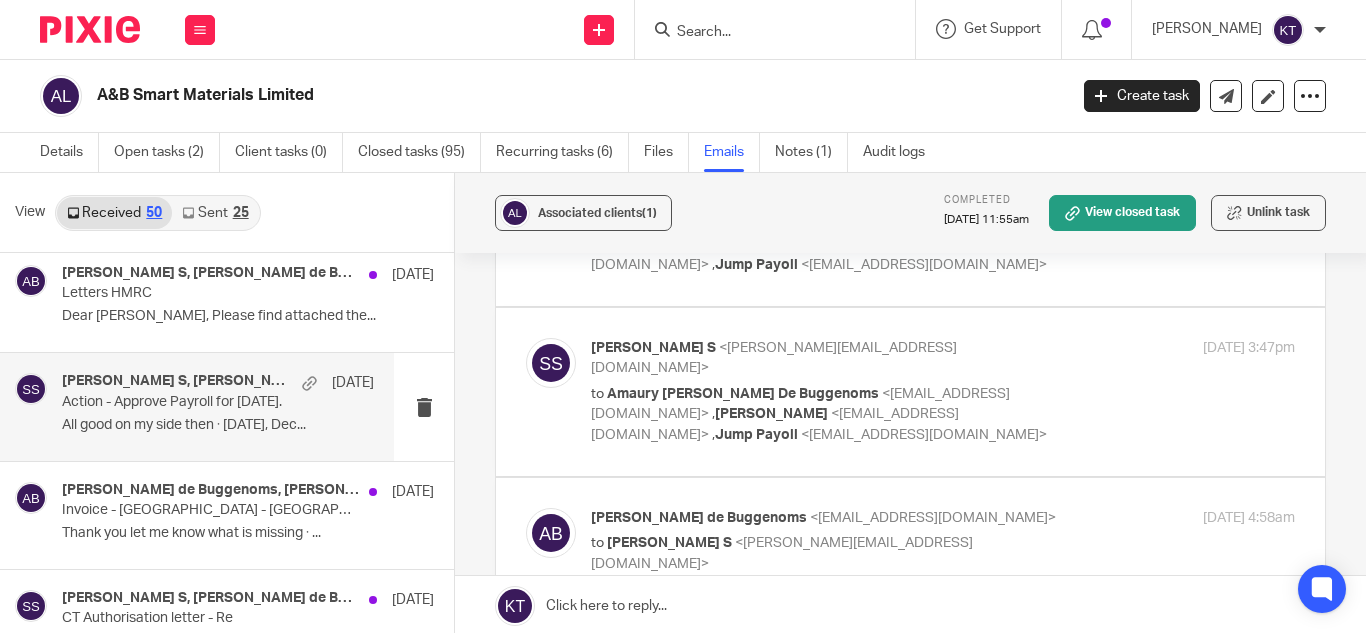 click on "to
Amaury Charles J Van Trappen De Buggenoms
<amaury@absmartmaterials.com>   ,
Kian Sadoughi-Yarand
<kian@jumpaccounting.co.uk>   ,
Jump Payoll
<payroll@jumpaccounting.co.uk>" at bounding box center [825, 415] 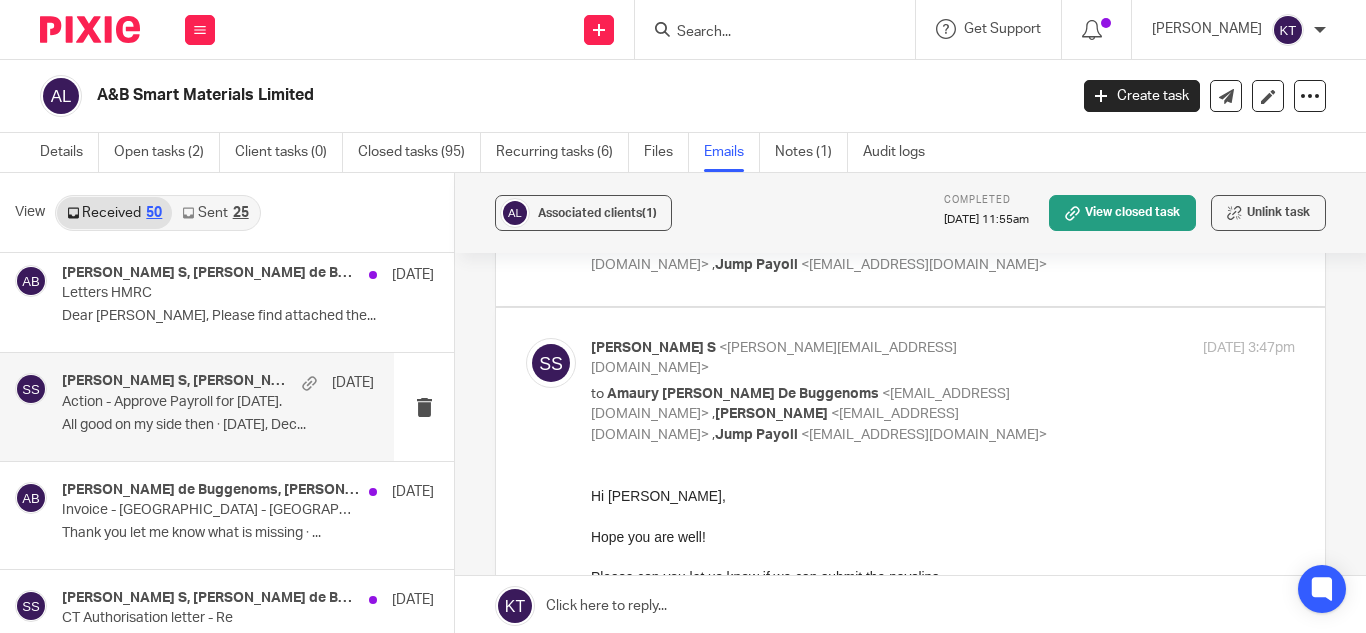 scroll, scrollTop: 0, scrollLeft: 0, axis: both 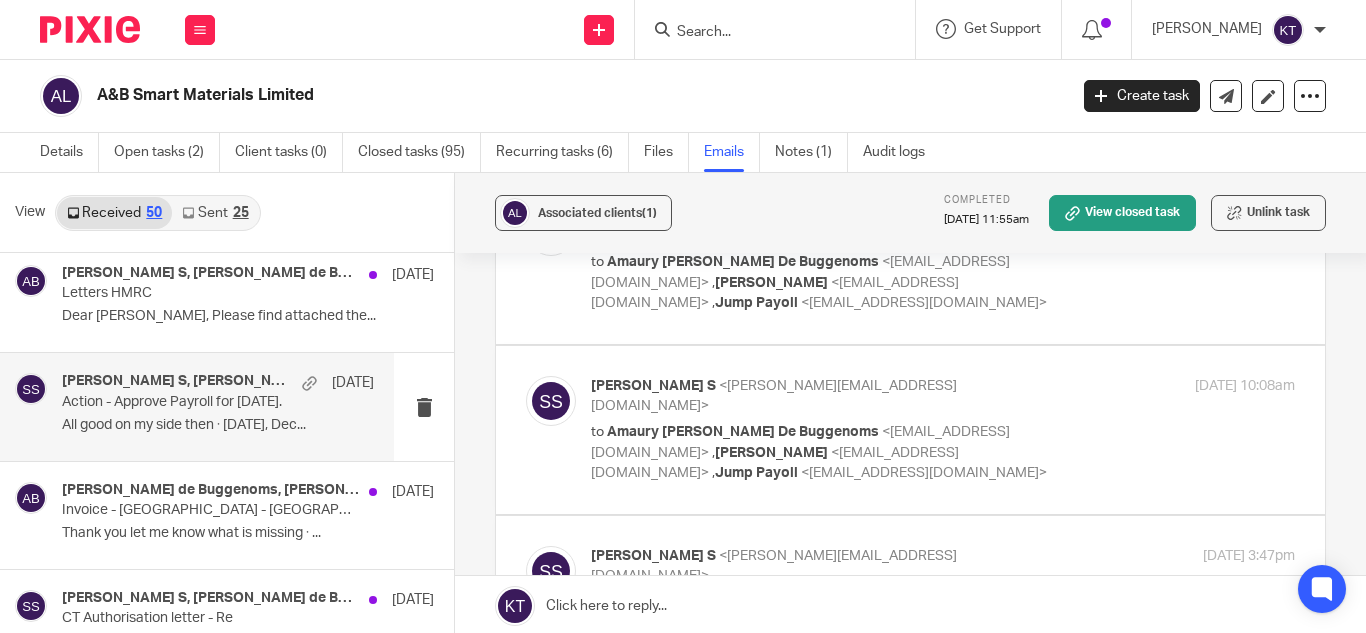 click on "Santhosh S
<santhosh@jumpaccounting.co.uk>   to
Amaury Charles J Van Trappen De Buggenoms
<amaury@absmartmaterials.com>   ,
Kian Sadoughi-Yarand
<kian@jumpaccounting.co.uk>   ,
Jump Payoll
<payroll@jumpaccounting.co.uk>       11 Dec 2024 10:08am" at bounding box center (943, 430) 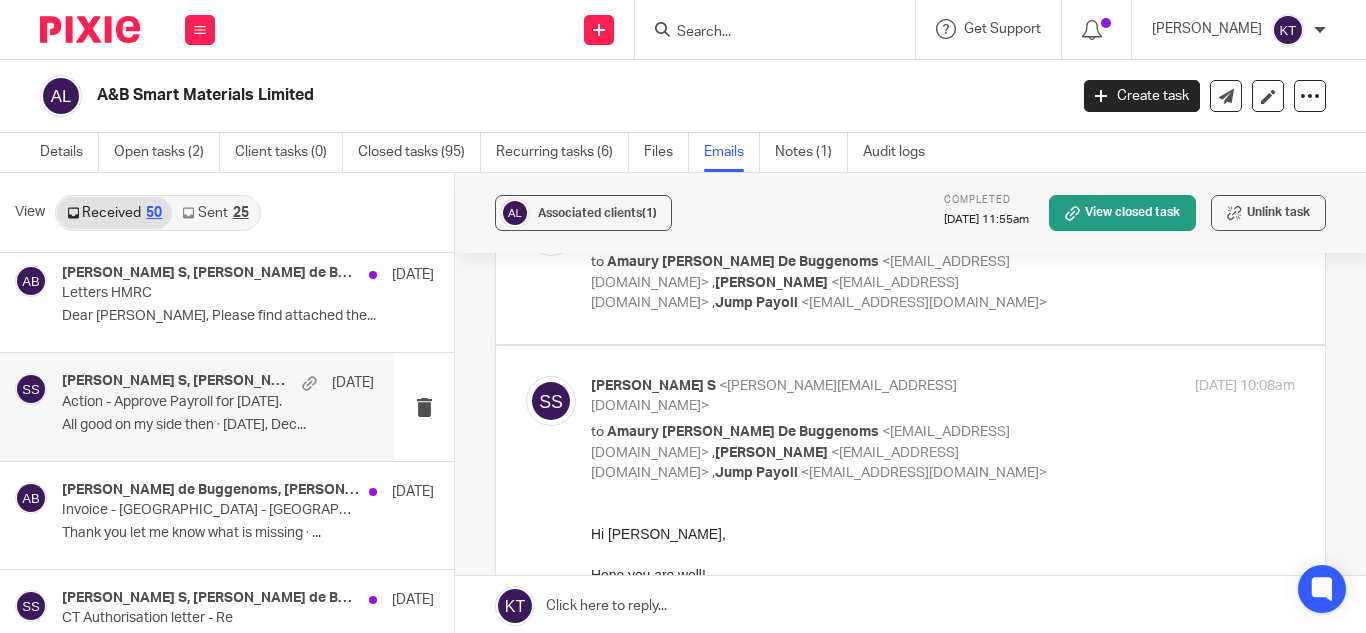 scroll, scrollTop: 0, scrollLeft: 0, axis: both 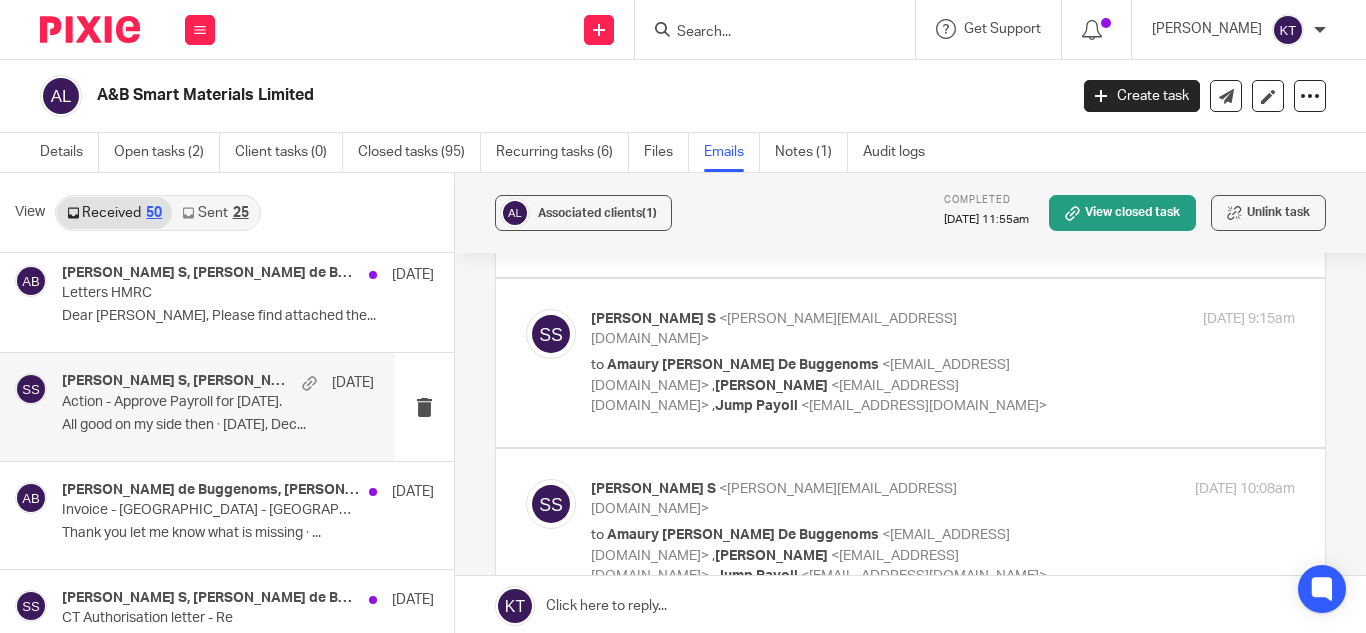 click at bounding box center [910, 363] 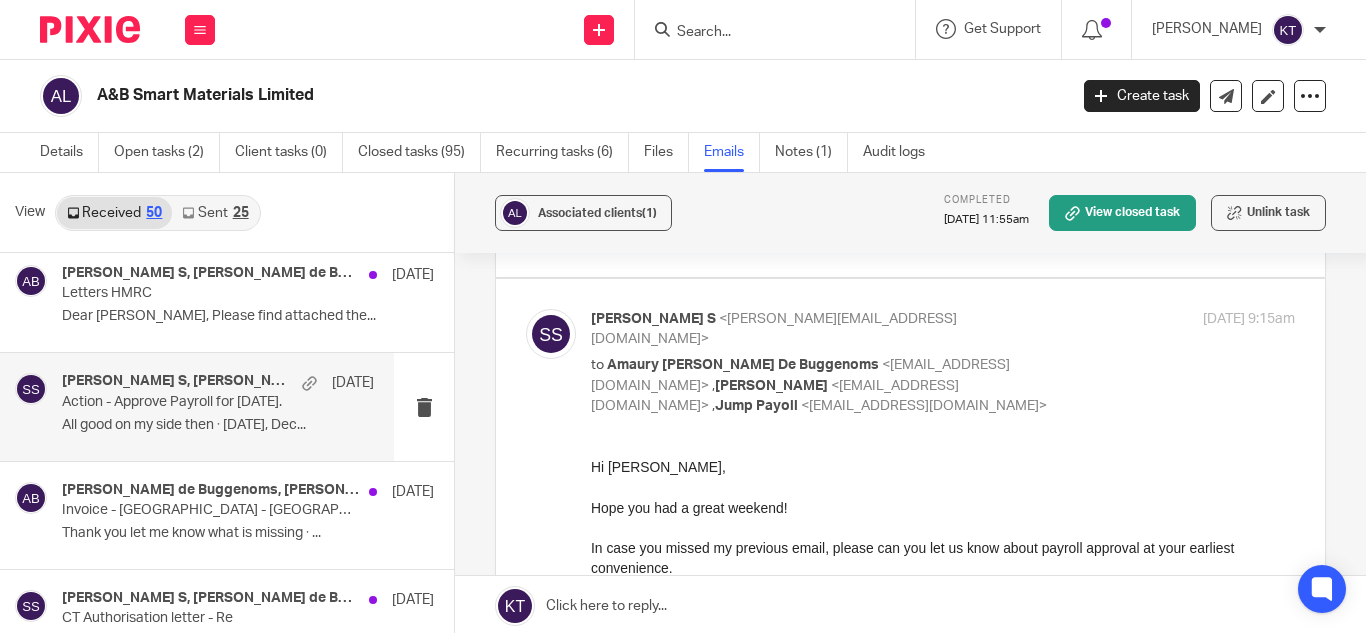 scroll, scrollTop: 0, scrollLeft: 0, axis: both 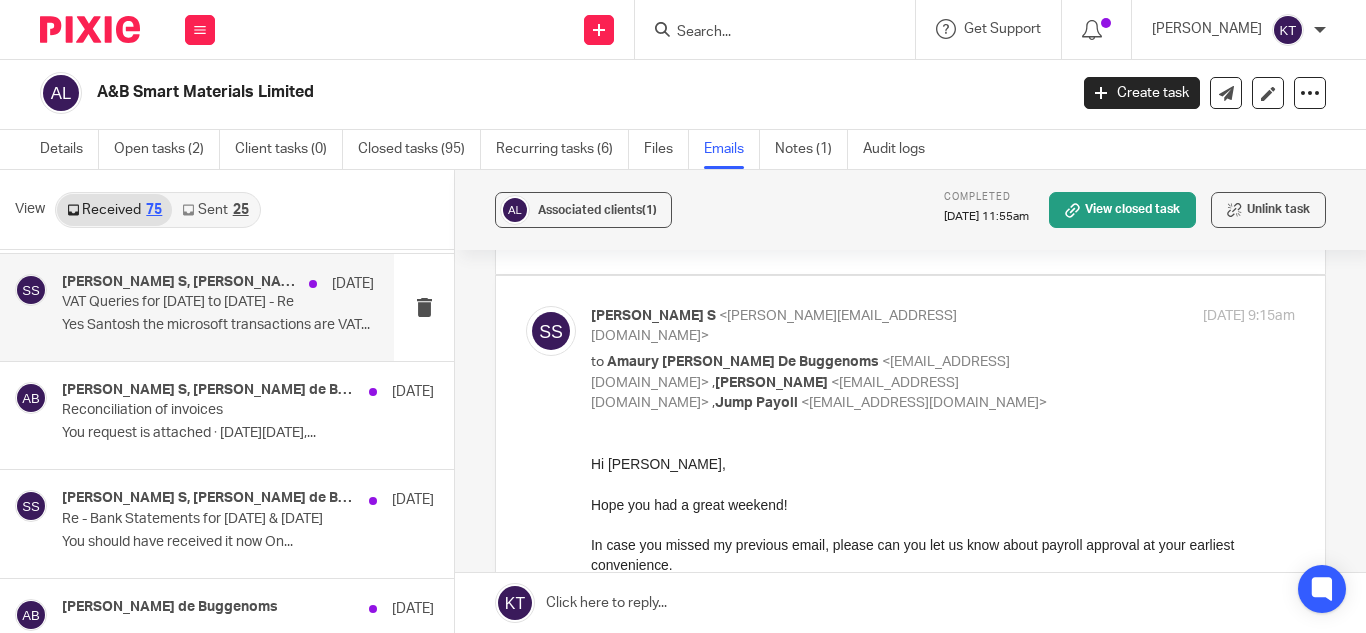 click on "Santhosh S, Benjamin White, Amaury van Trappen de Buggenoms
25 Oct   VAT Queries for July 2024 to Sep 2024 - Re   Yes Santosh the microsoft transactions are VAT..." at bounding box center (218, 307) 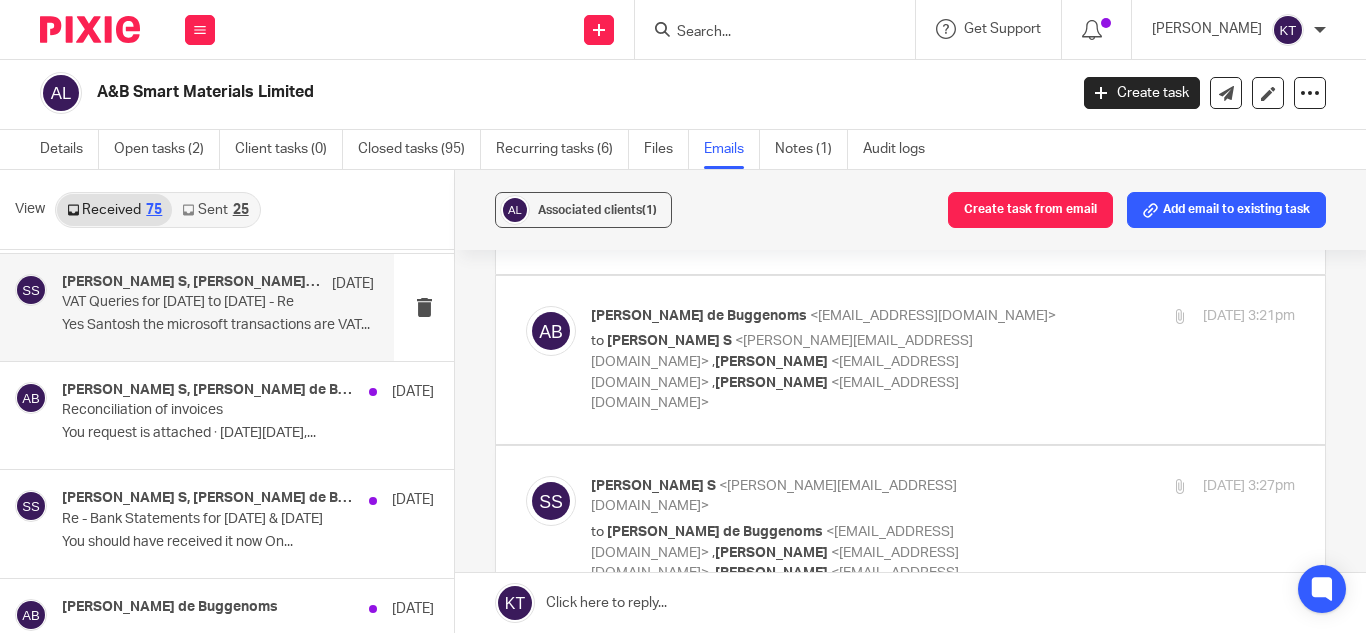 scroll, scrollTop: 0, scrollLeft: 0, axis: both 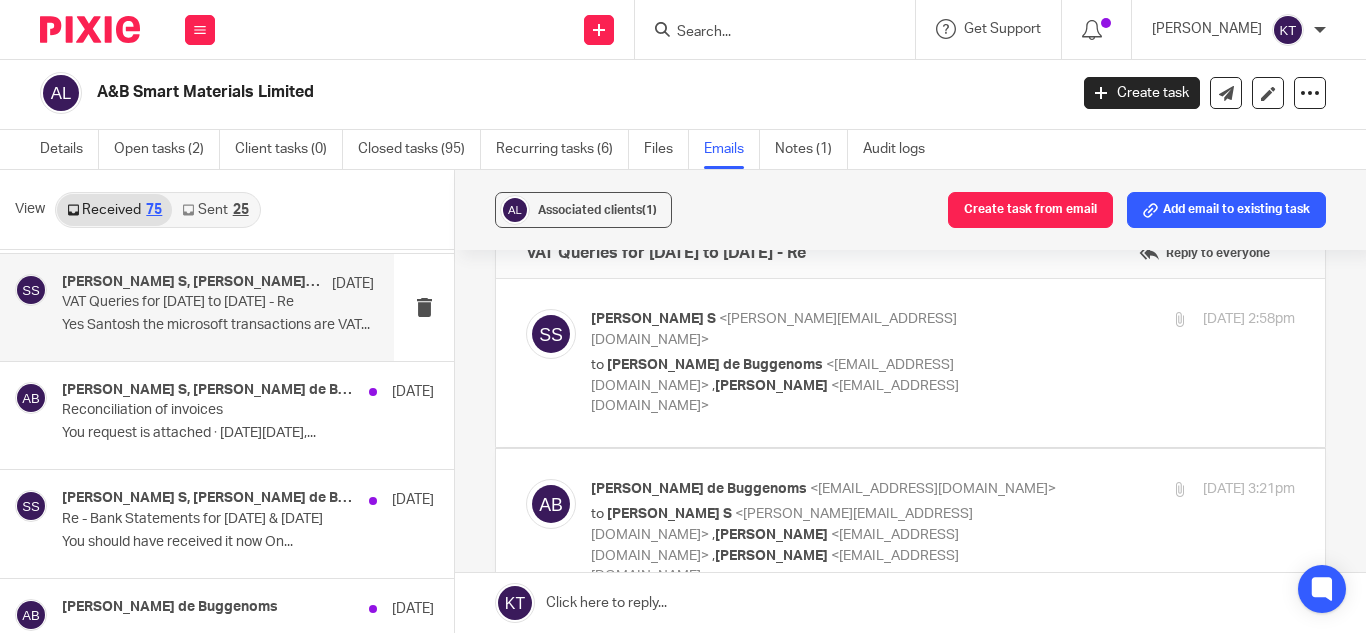 click at bounding box center [910, 533] 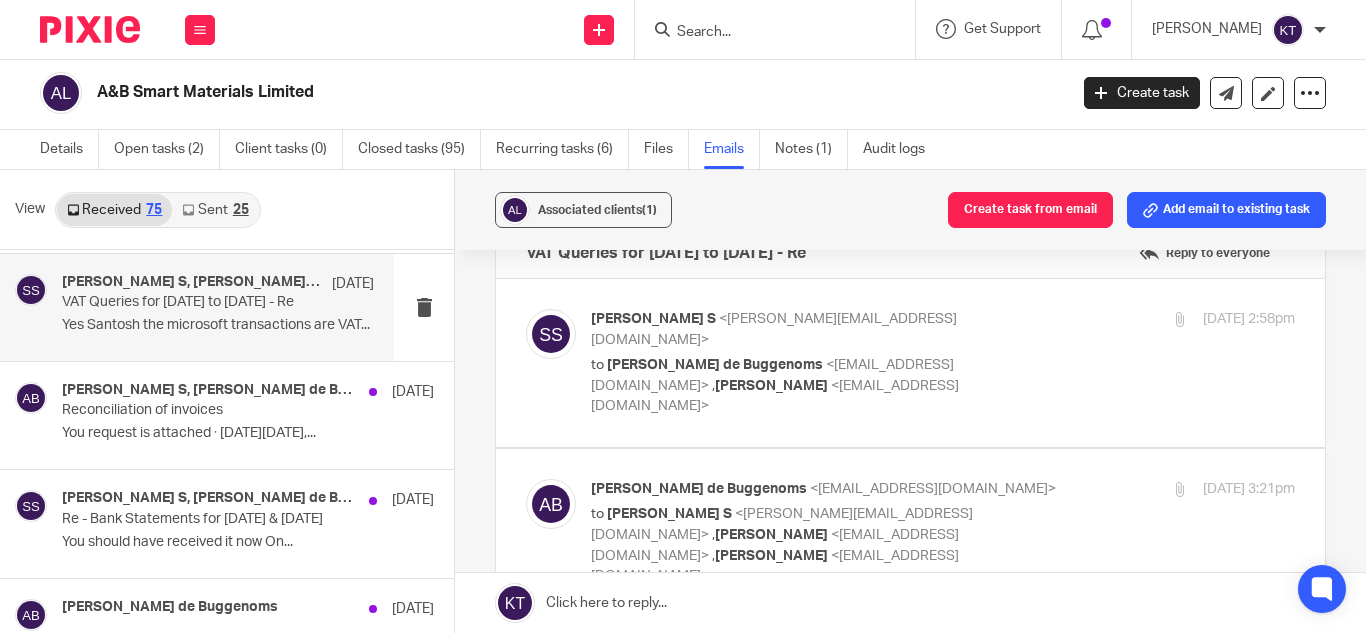 click on "to
Amaury van Trappen de Buggenoms
<amaury@absmartmaterials.com>   ,
Kian Sadoughi-Yarand
<kian@jumpaccounting.co.uk>" at bounding box center (825, 386) 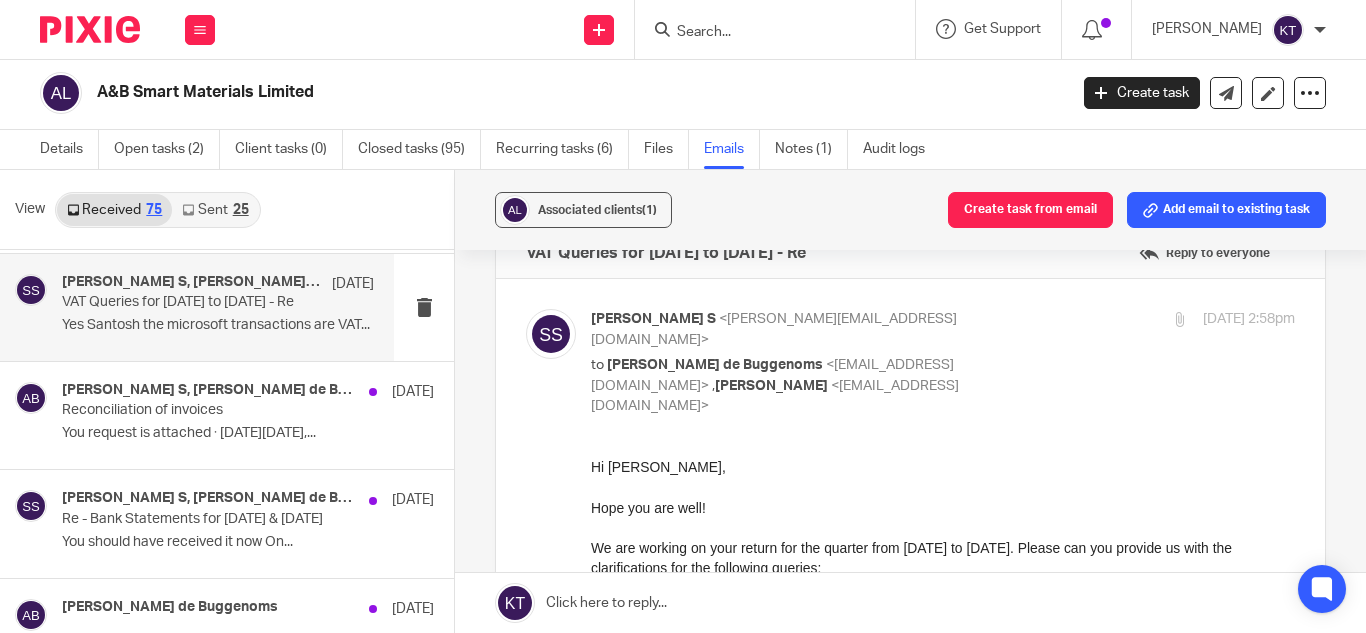 scroll, scrollTop: 0, scrollLeft: 0, axis: both 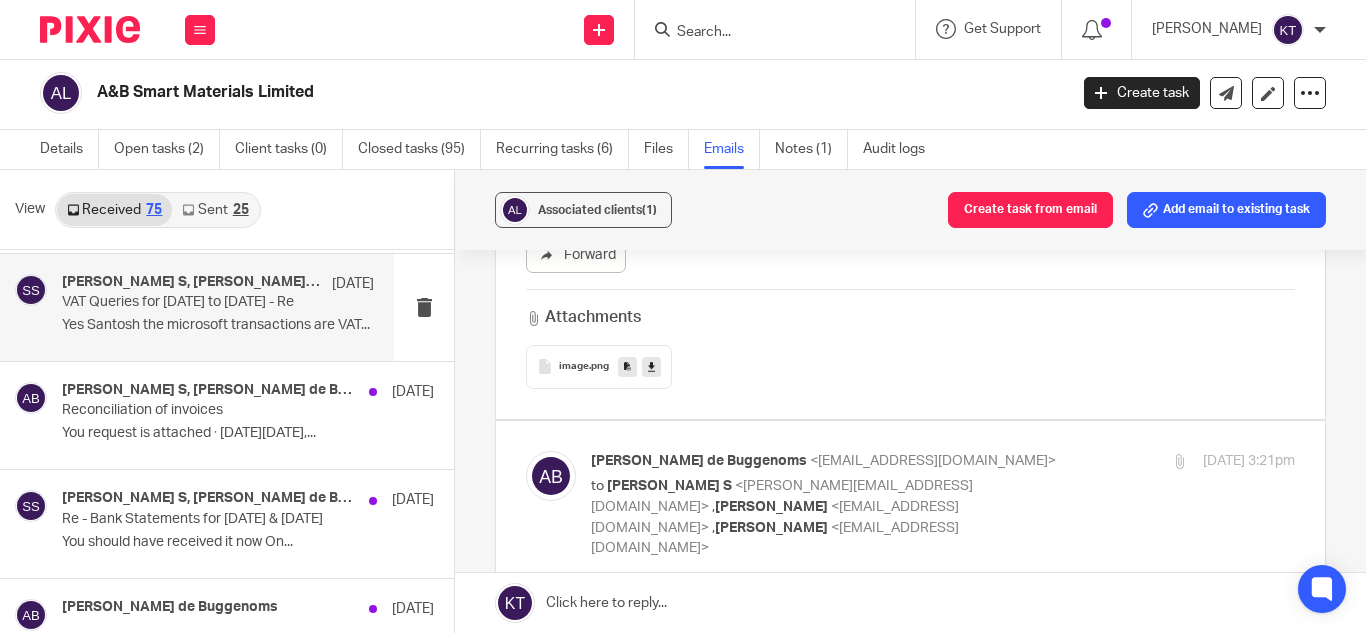 click on "to
Santhosh S
<santhosh@jumpaccounting.co.uk>   ,
Benjamin White
<ben@absmartmaterials.com>   ,
Kian Sadoughi-Yarand
<kian@jumpaccounting.co.uk>" at bounding box center [825, 517] 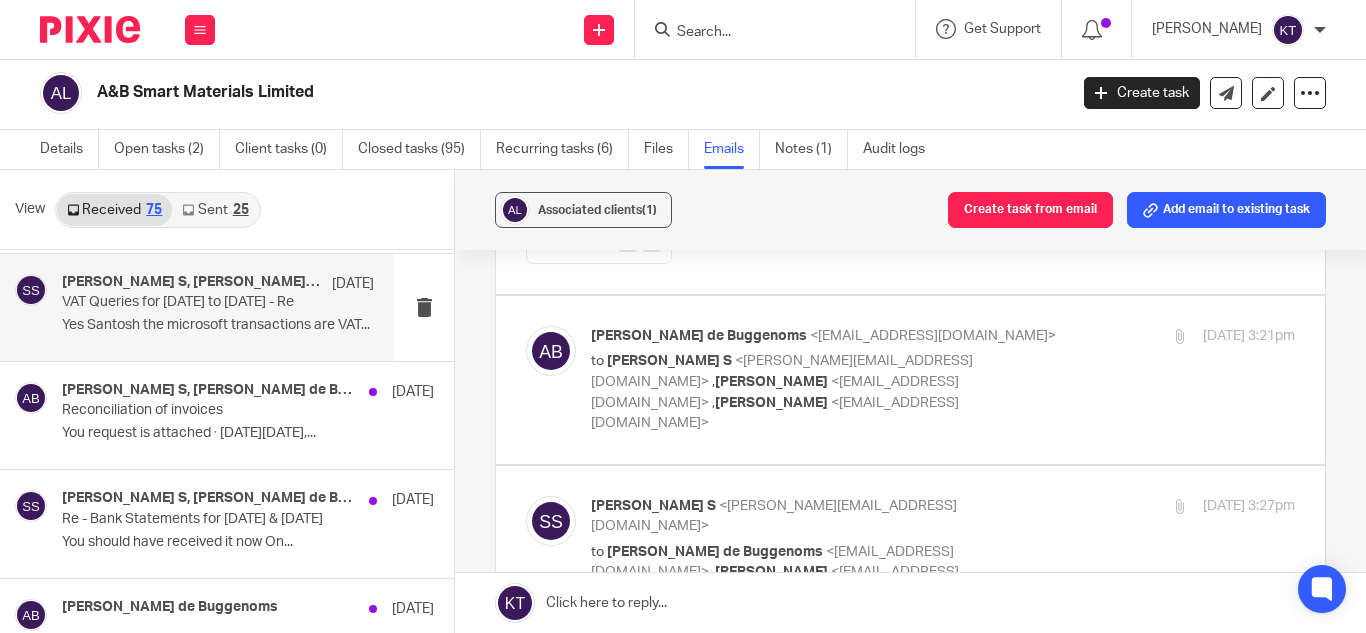 scroll, scrollTop: 963, scrollLeft: 0, axis: vertical 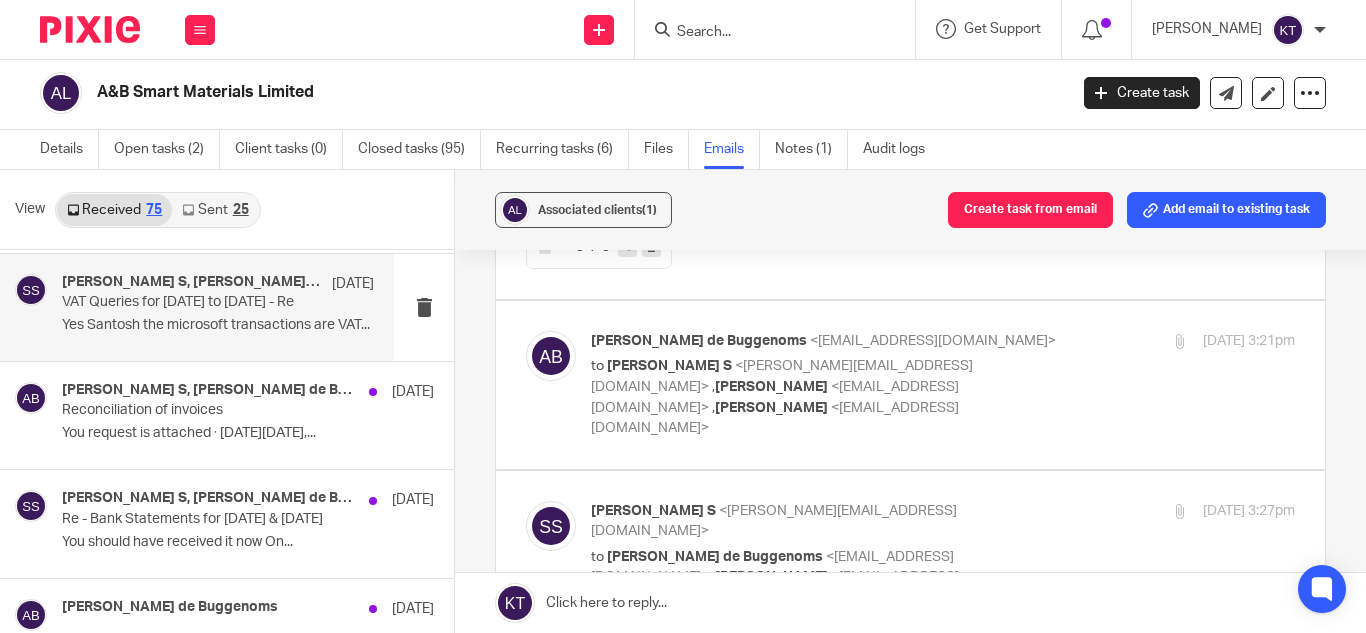 click on "to
Santhosh S
<santhosh@jumpaccounting.co.uk>   ,
Benjamin White
<ben@absmartmaterials.com>   ,
Kian Sadoughi-Yarand
<kian@jumpaccounting.co.uk>" at bounding box center [825, 397] 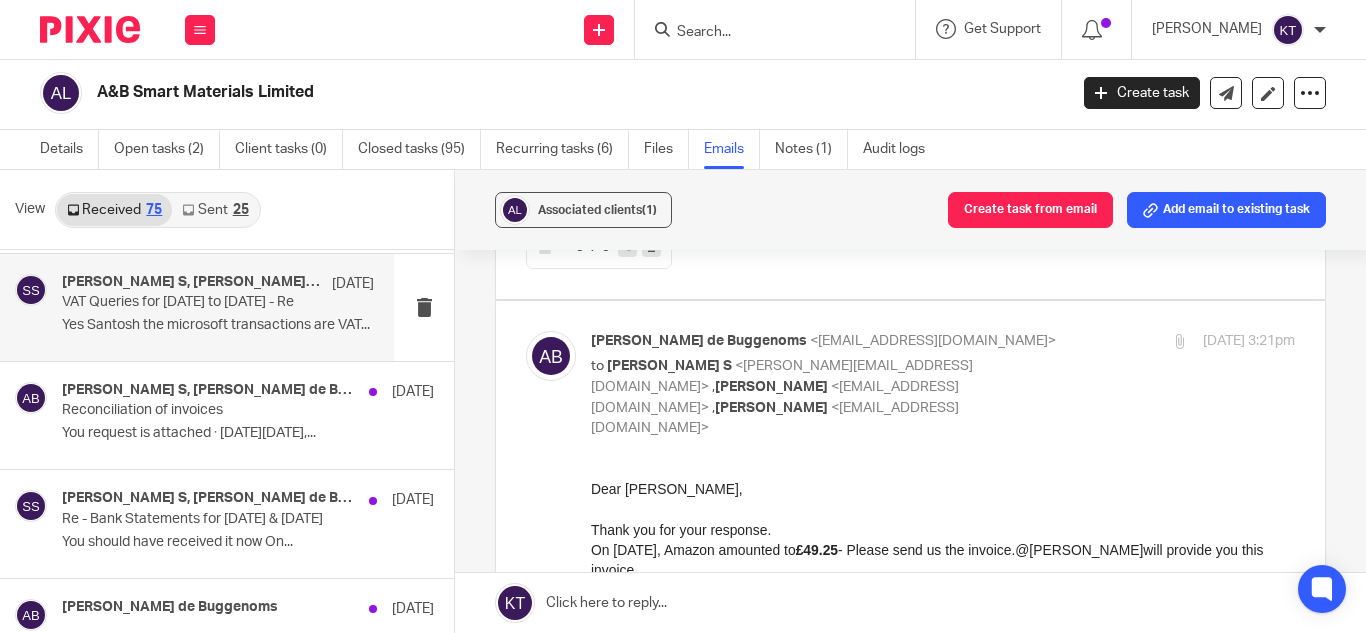 scroll, scrollTop: 0, scrollLeft: 0, axis: both 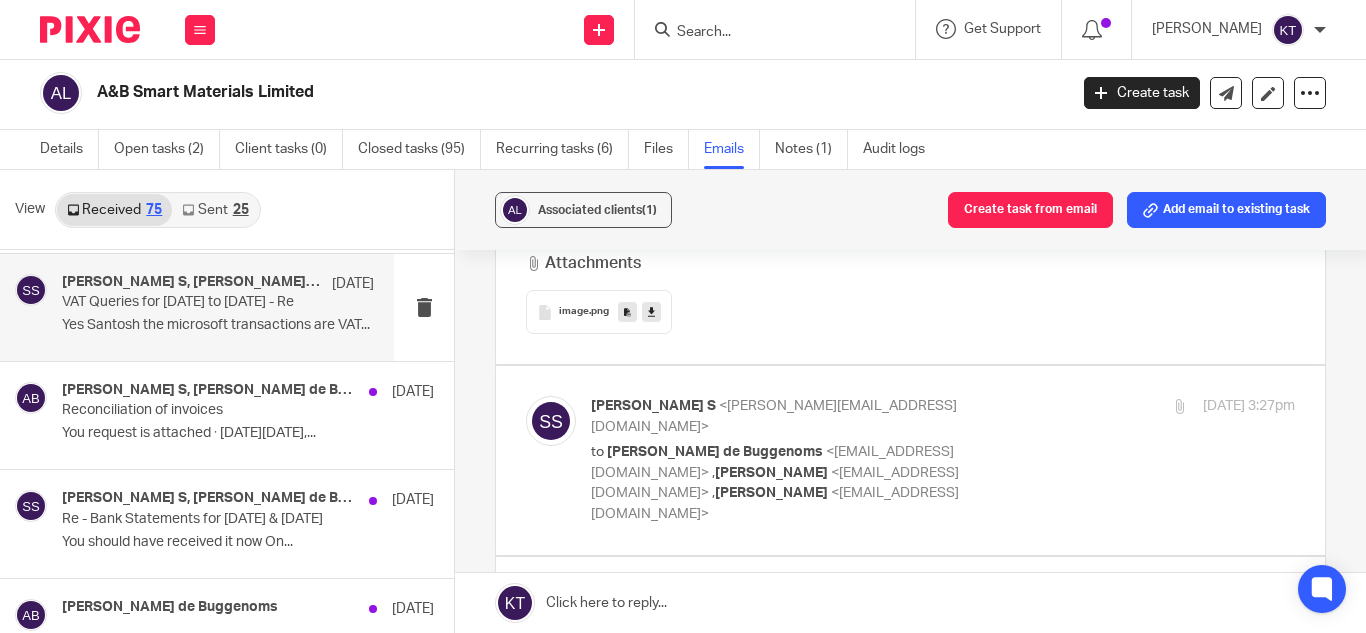 click on "to
Amaury van Trappen de Buggenoms
<amaury@absmartmaterials.com>   ,
Benjamin White
<ben@absmartmaterials.com>   ,
Kian Sadoughi-Yarand
<kian@jumpaccounting.co.uk>" at bounding box center [825, 483] 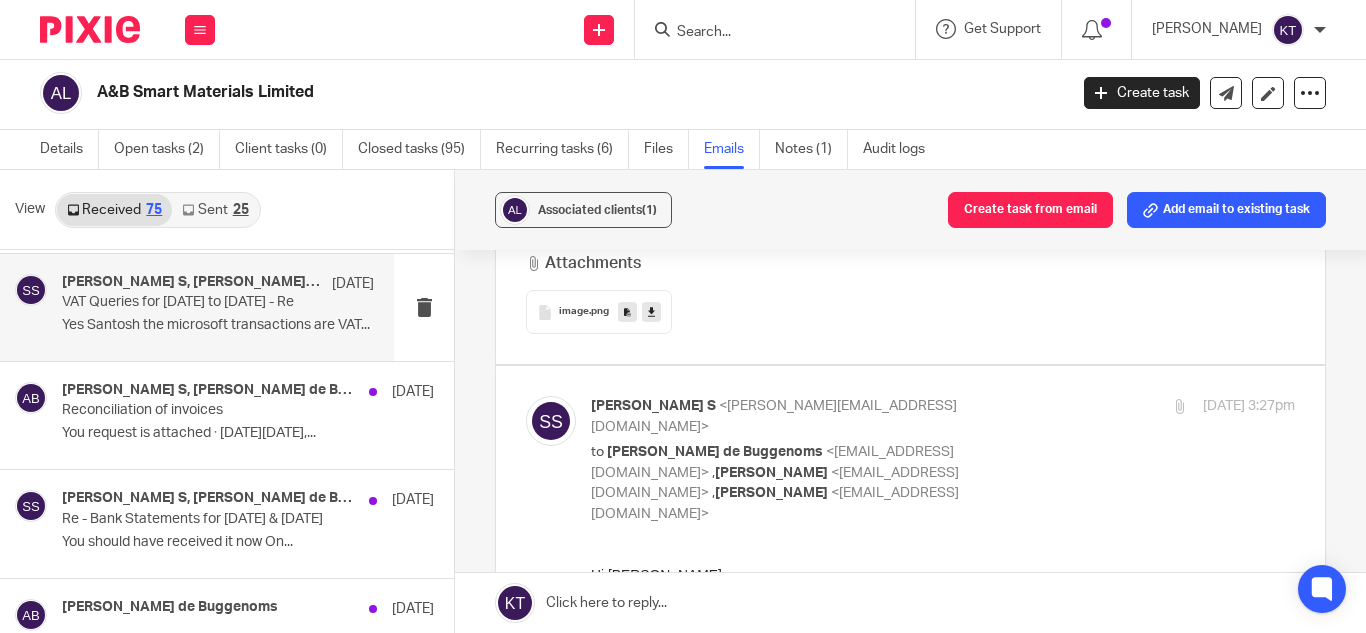 scroll 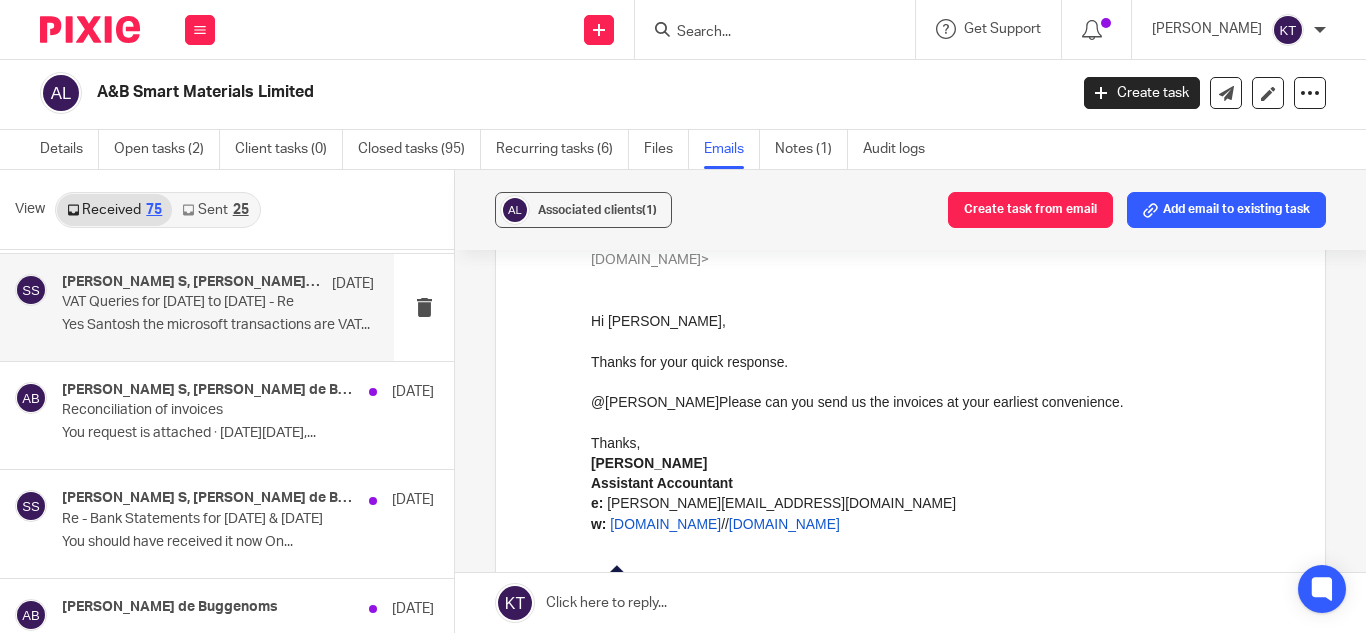 drag, startPoint x: 841, startPoint y: 399, endPoint x: 1129, endPoint y: 394, distance: 288.0434 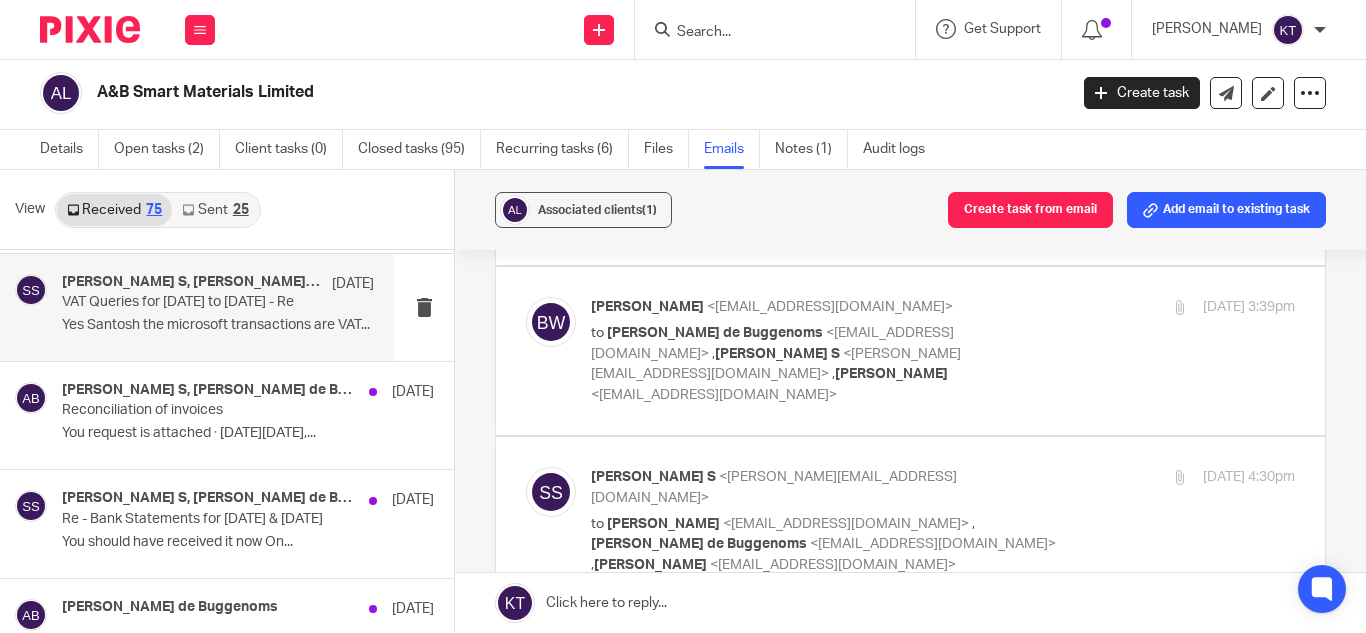 scroll, scrollTop: 2505, scrollLeft: 0, axis: vertical 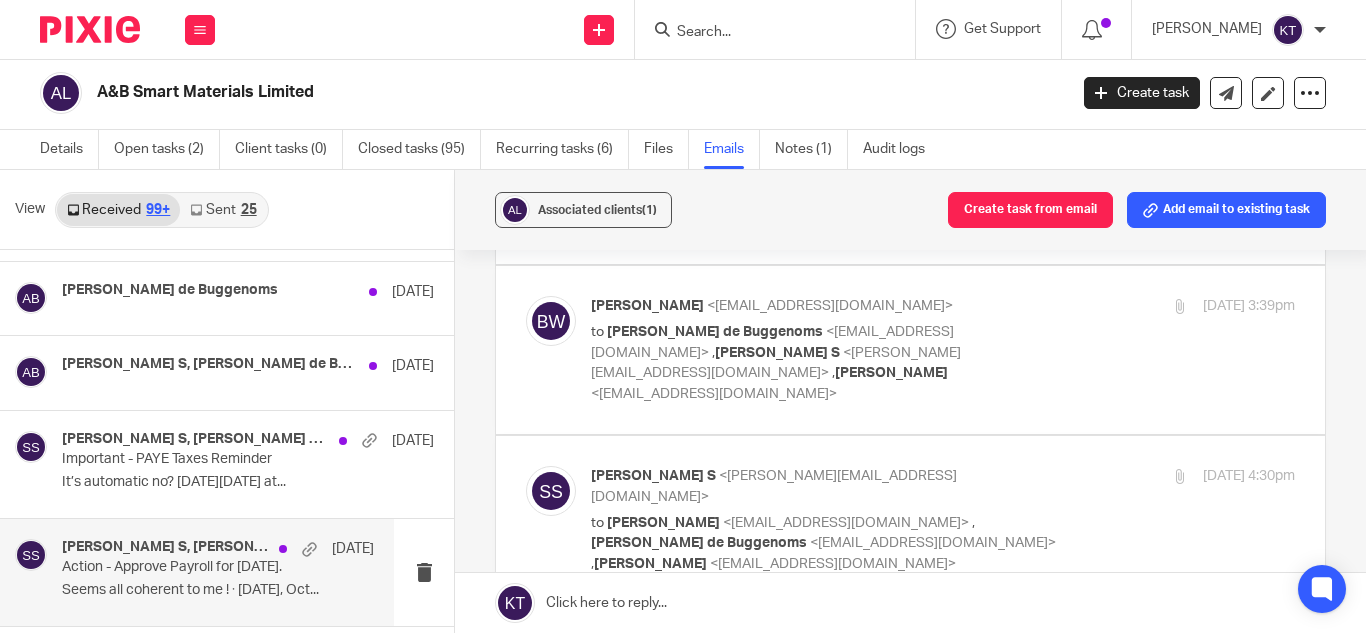 click on "Action - Approve Payroll for October 2024." at bounding box center (187, 567) 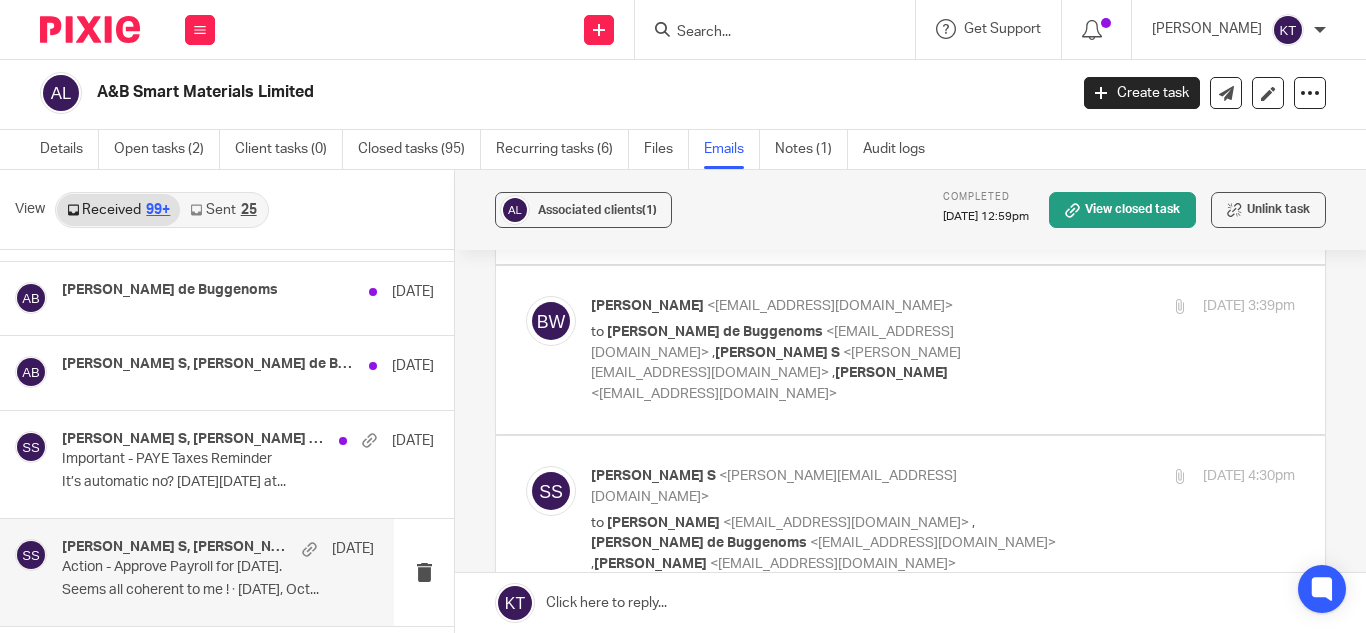 scroll, scrollTop: 0, scrollLeft: 0, axis: both 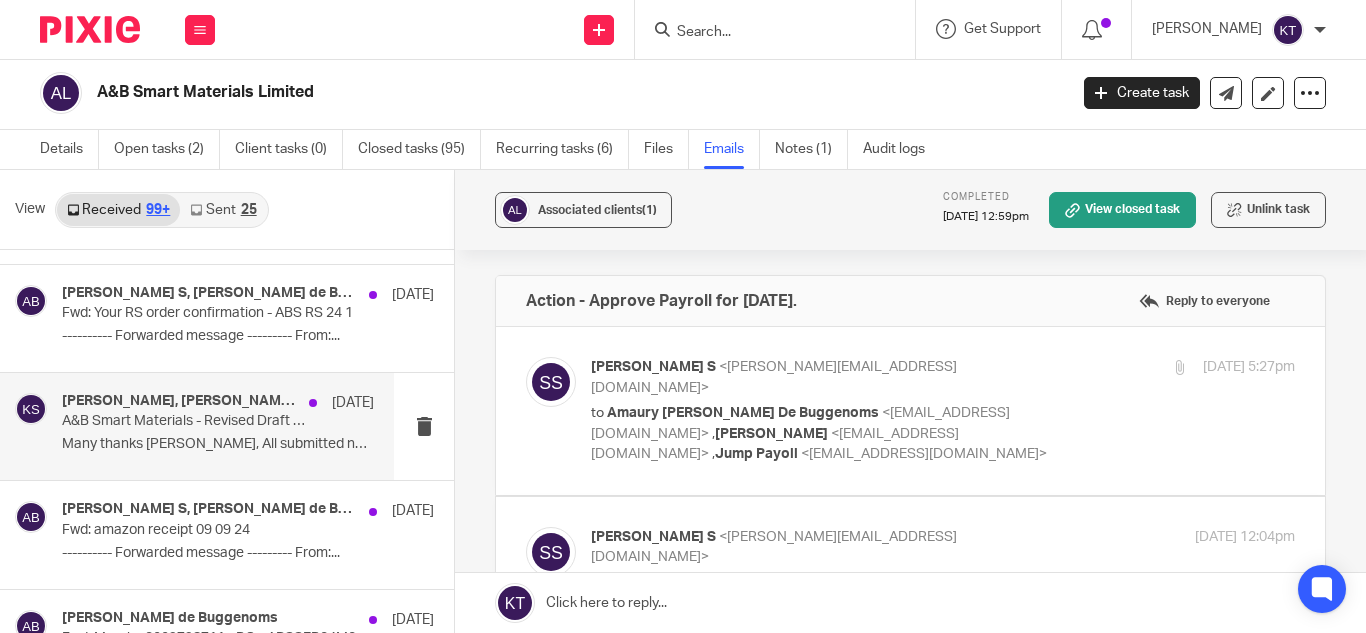 click on "Many thanks Amaury,    All submitted now!..." at bounding box center [218, 444] 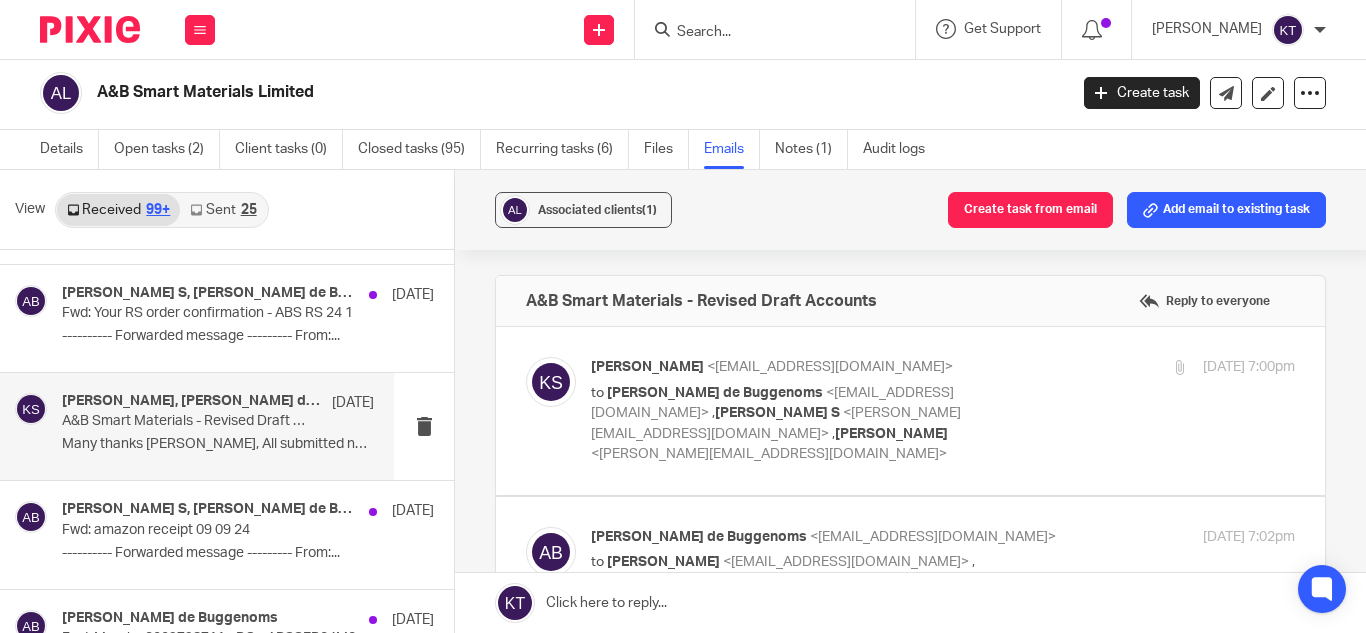 scroll, scrollTop: 0, scrollLeft: 0, axis: both 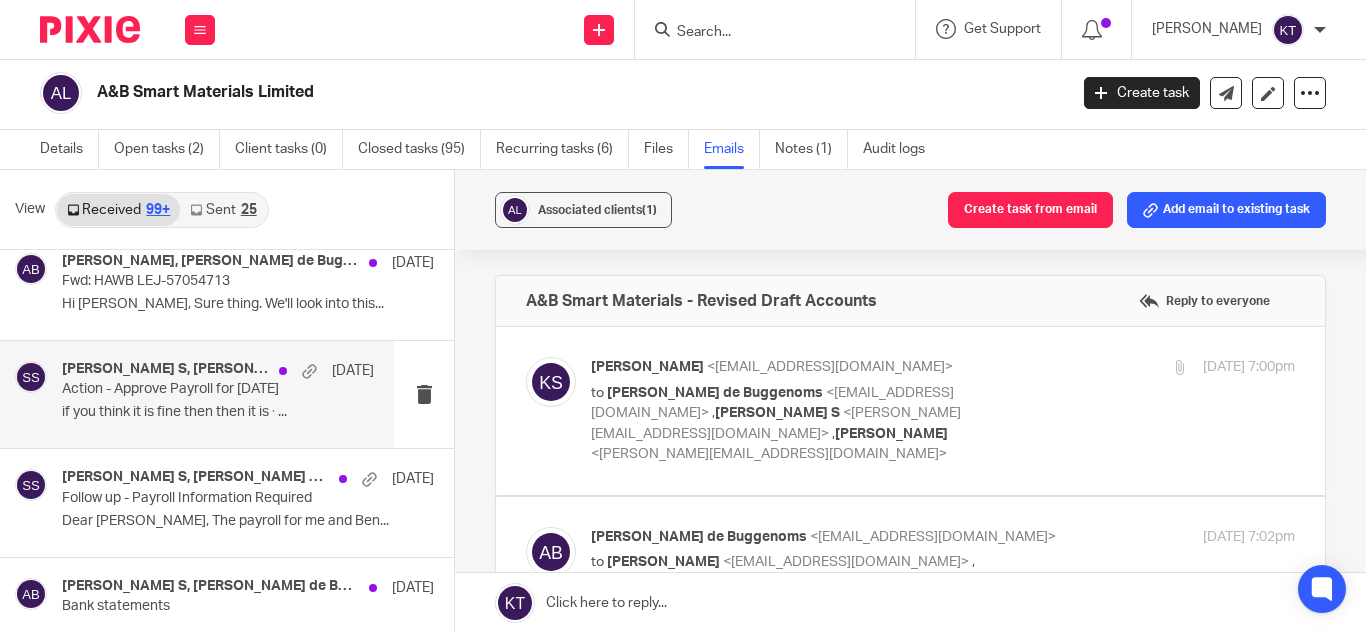 click on "if you think it is fine then then it is   ᐧ   ..." at bounding box center (218, 412) 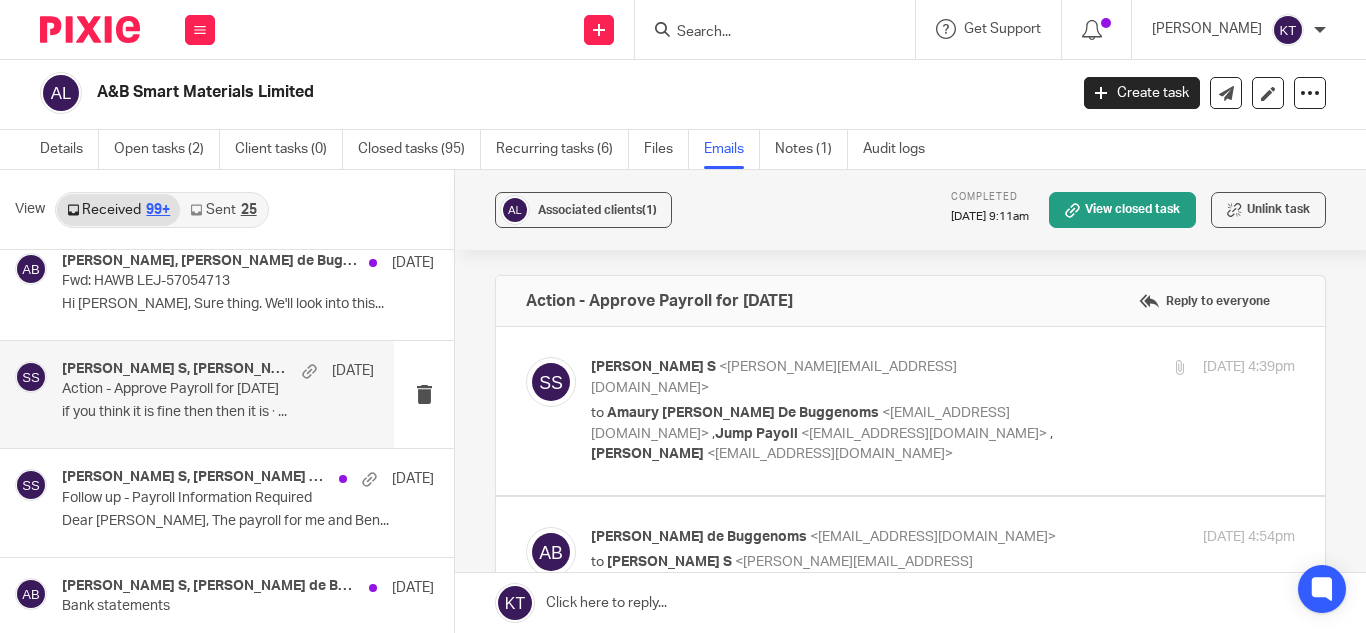 scroll, scrollTop: 0, scrollLeft: 0, axis: both 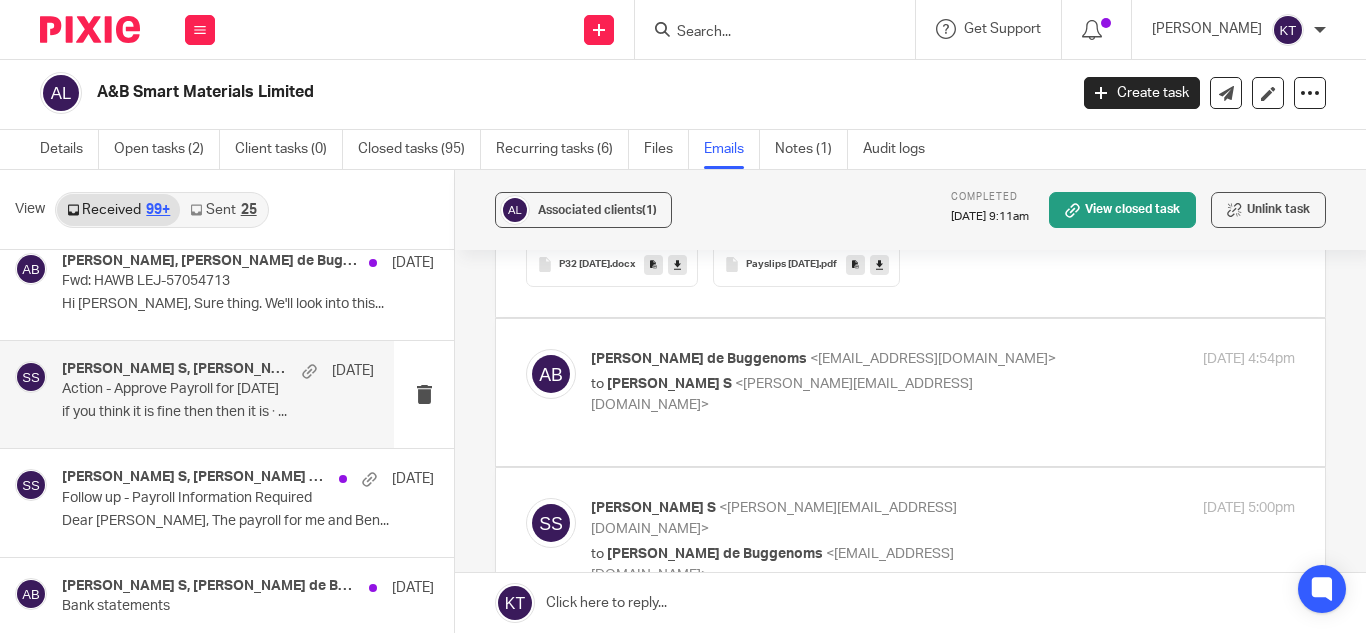click on "to
Santhosh S
<santhosh@jumpaccounting.co.uk>" at bounding box center (825, 394) 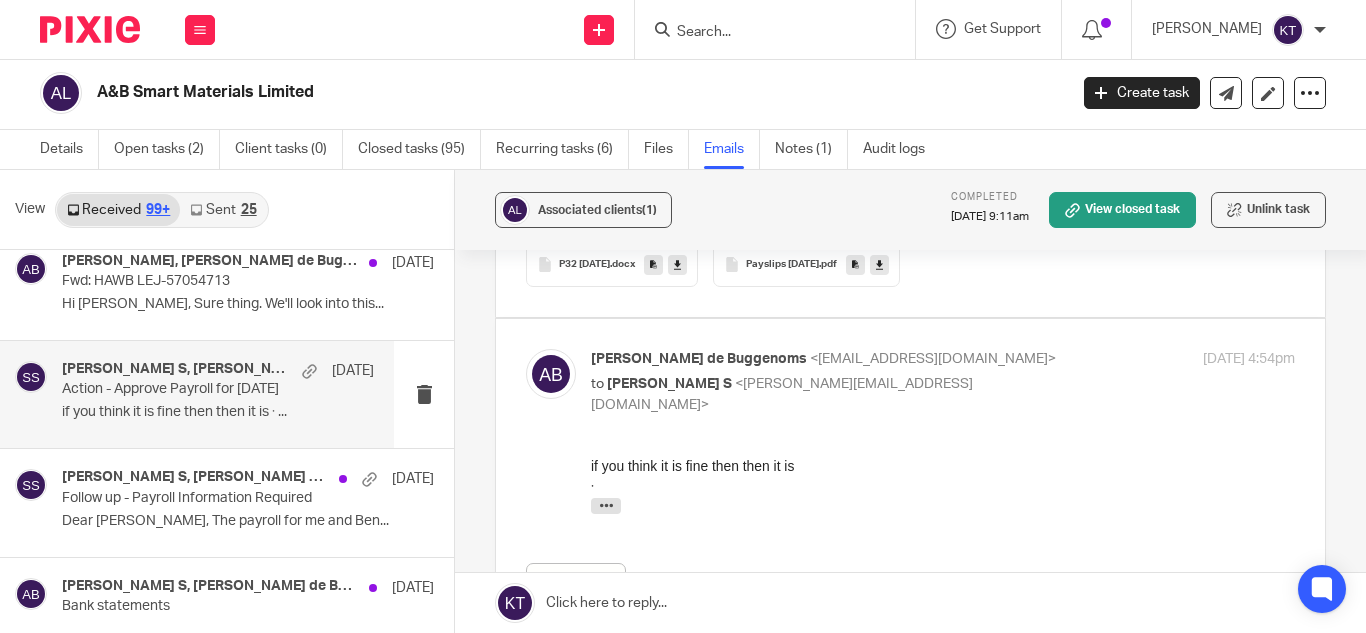 scroll, scrollTop: 0, scrollLeft: 0, axis: both 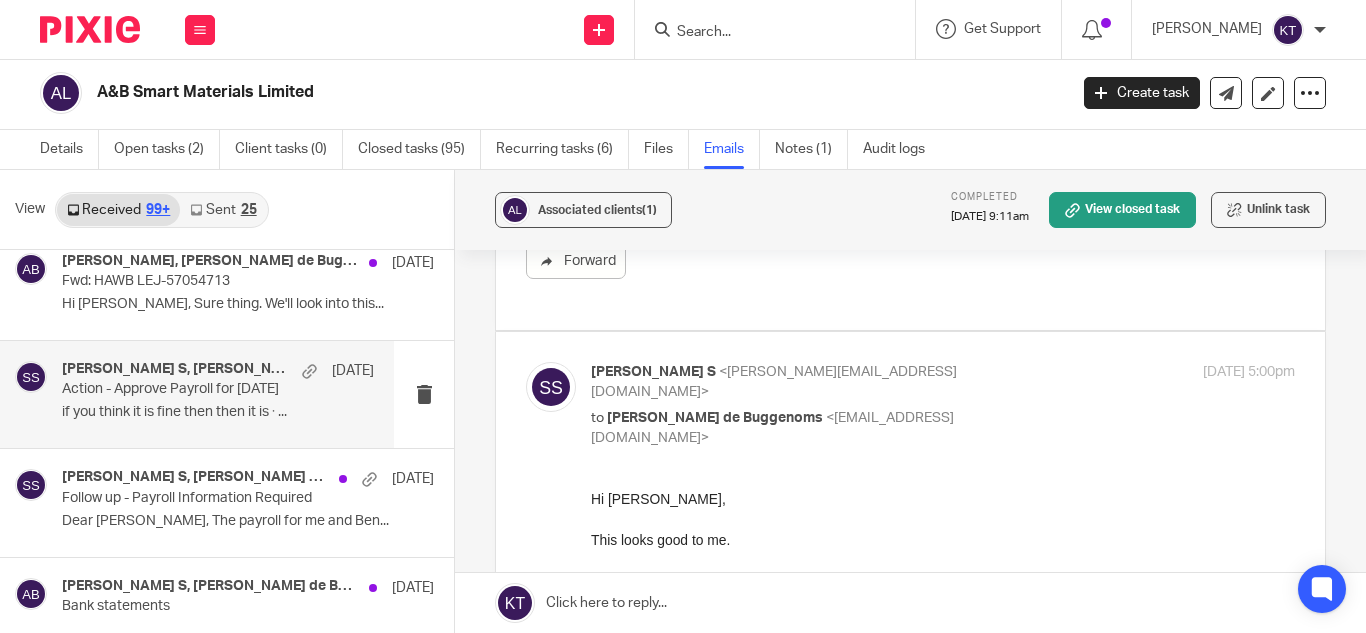 click on "Santhosh S
<santhosh@jumpaccounting.co.uk>   to
Amaury van Trappen de Buggenoms
<amaury@absmartmaterials.com>       7 Dec 2023 5:00pm
Forward" at bounding box center [910, 654] 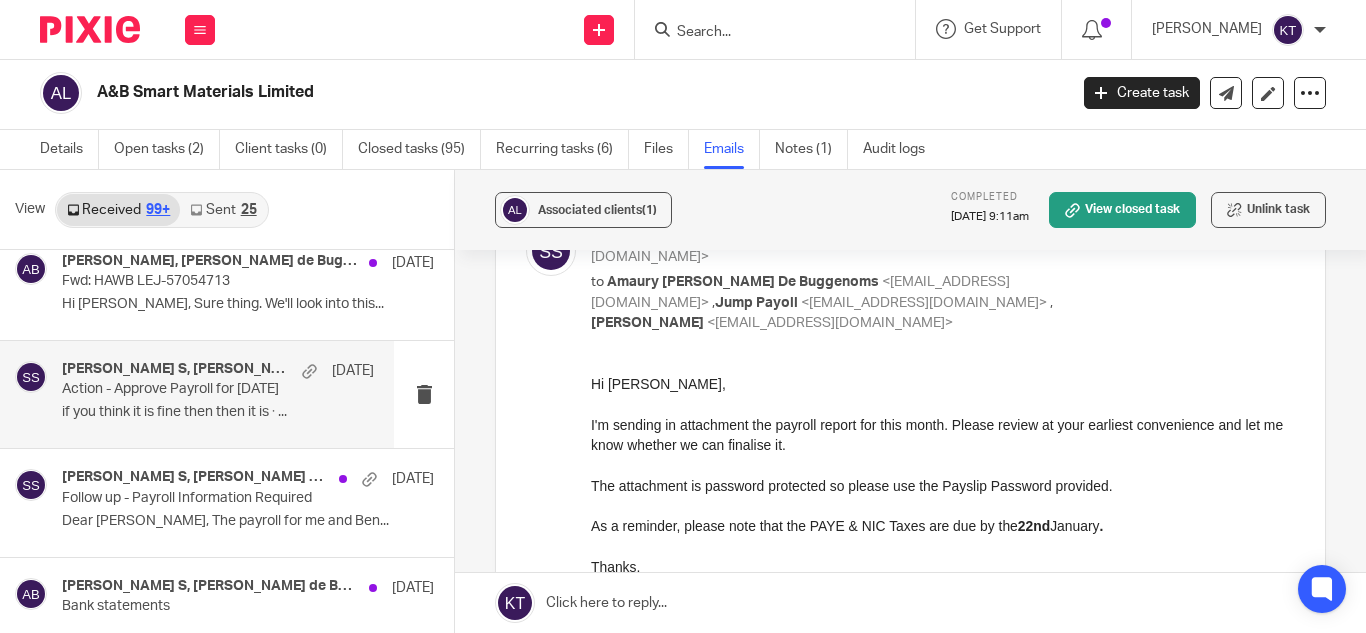 scroll, scrollTop: 0, scrollLeft: 0, axis: both 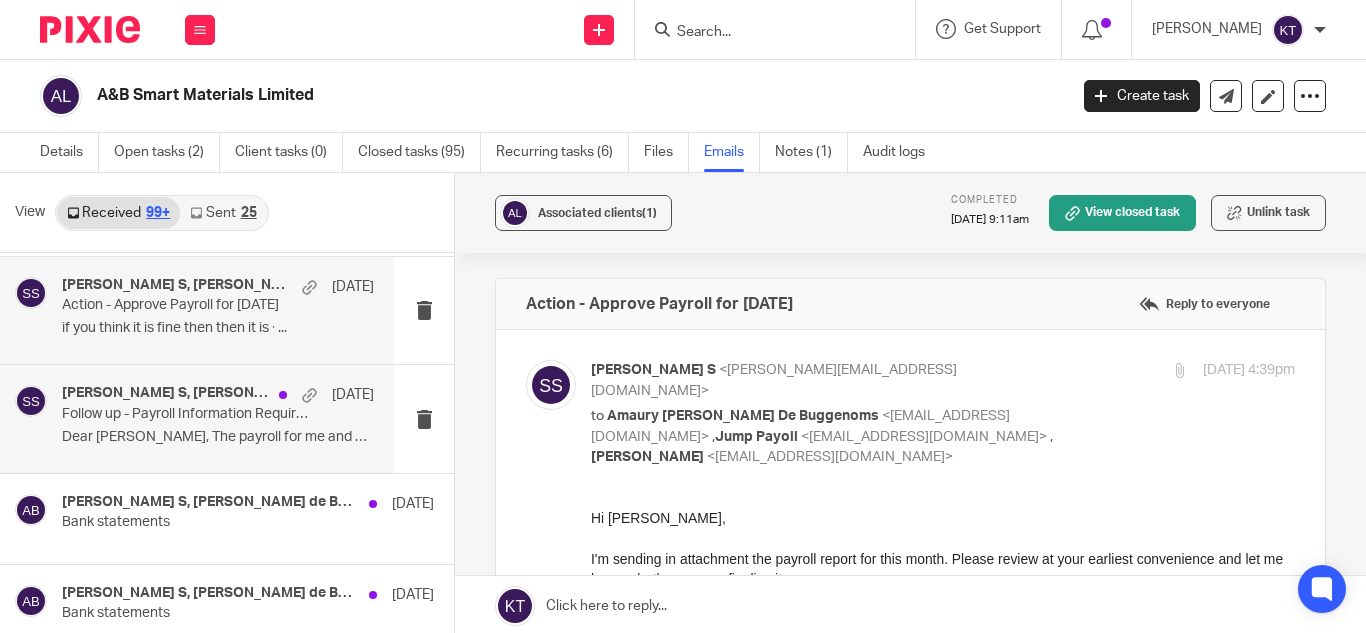 click on "Follow up - Payroll Information Required" at bounding box center (187, 414) 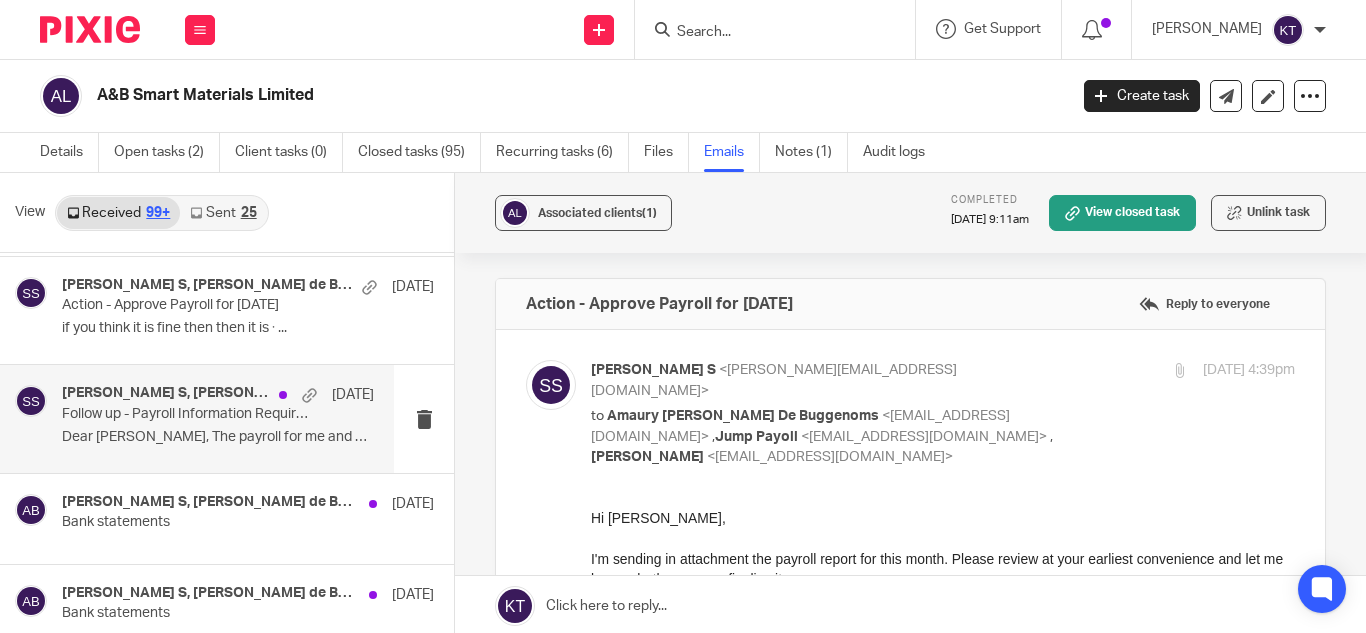 click on "Dear Santhosh,     The payroll for me and Ben..." at bounding box center [218, 437] 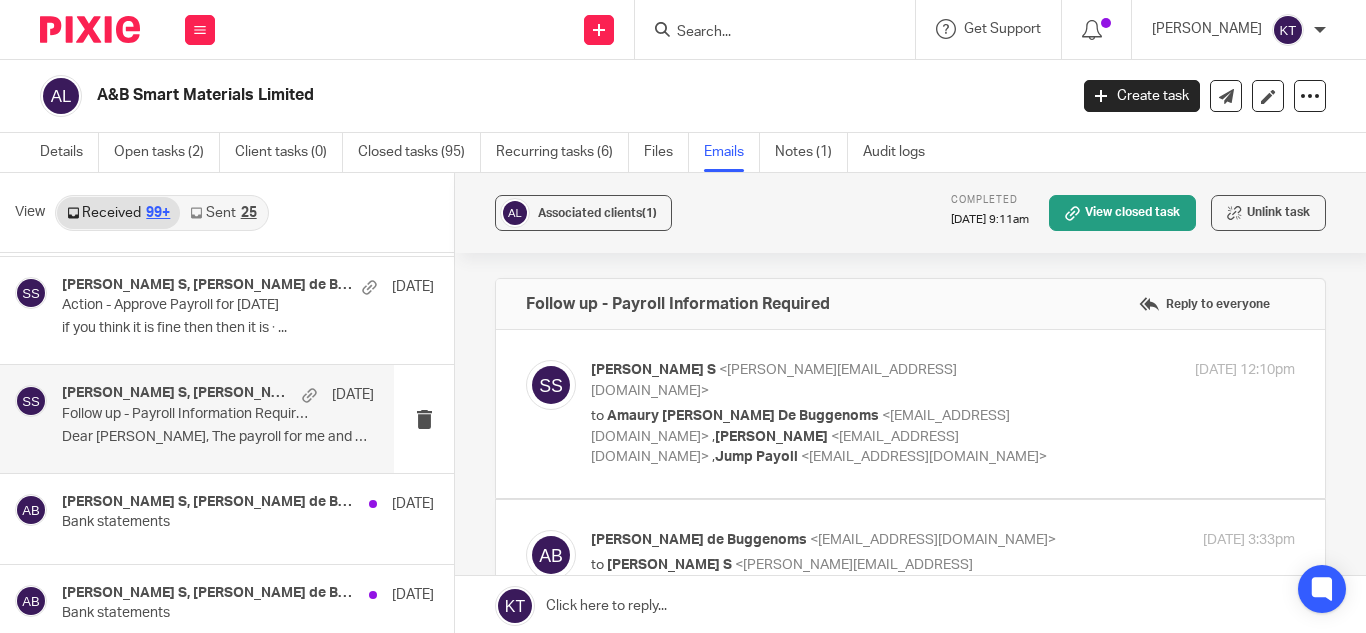 scroll, scrollTop: 0, scrollLeft: 0, axis: both 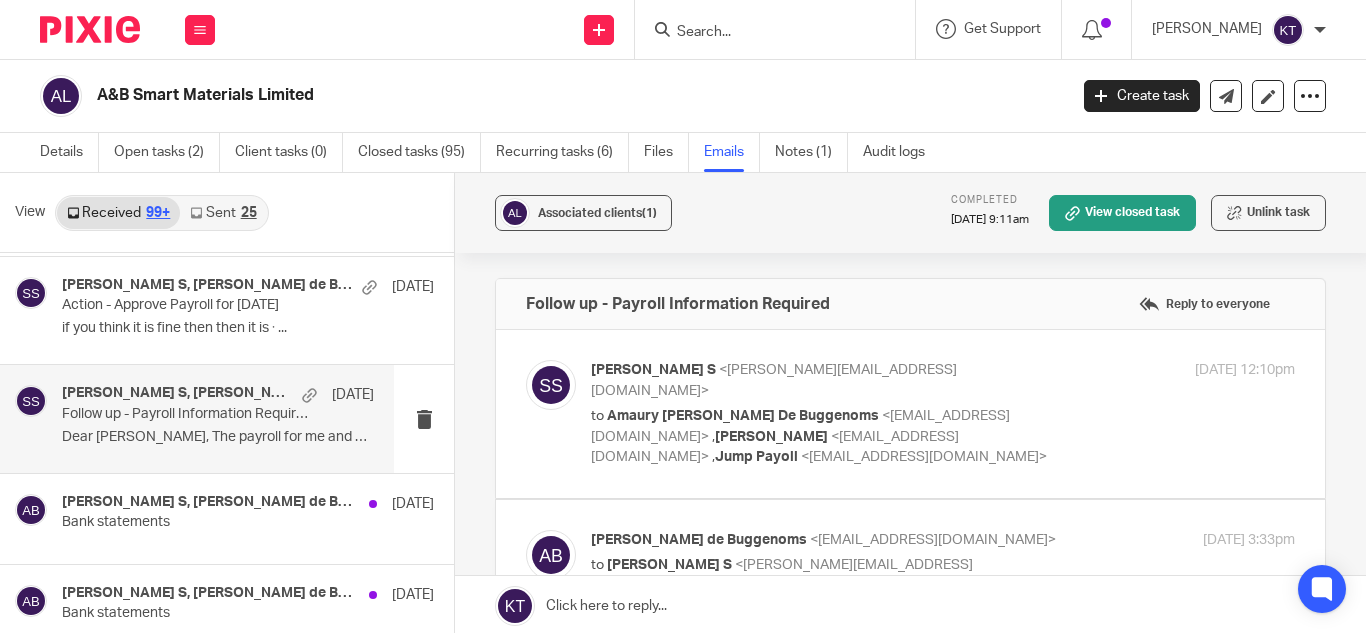 click on "to
Amaury Charles J Van Trappen De Buggenoms
<amaury@absmartmaterials.com>   ,
Kian Sadoughi-Yarand
<kian@jumpaccounting.co.uk>   ,
Jump Payoll
<payroll@jumpaccounting.co.uk>" at bounding box center (825, 437) 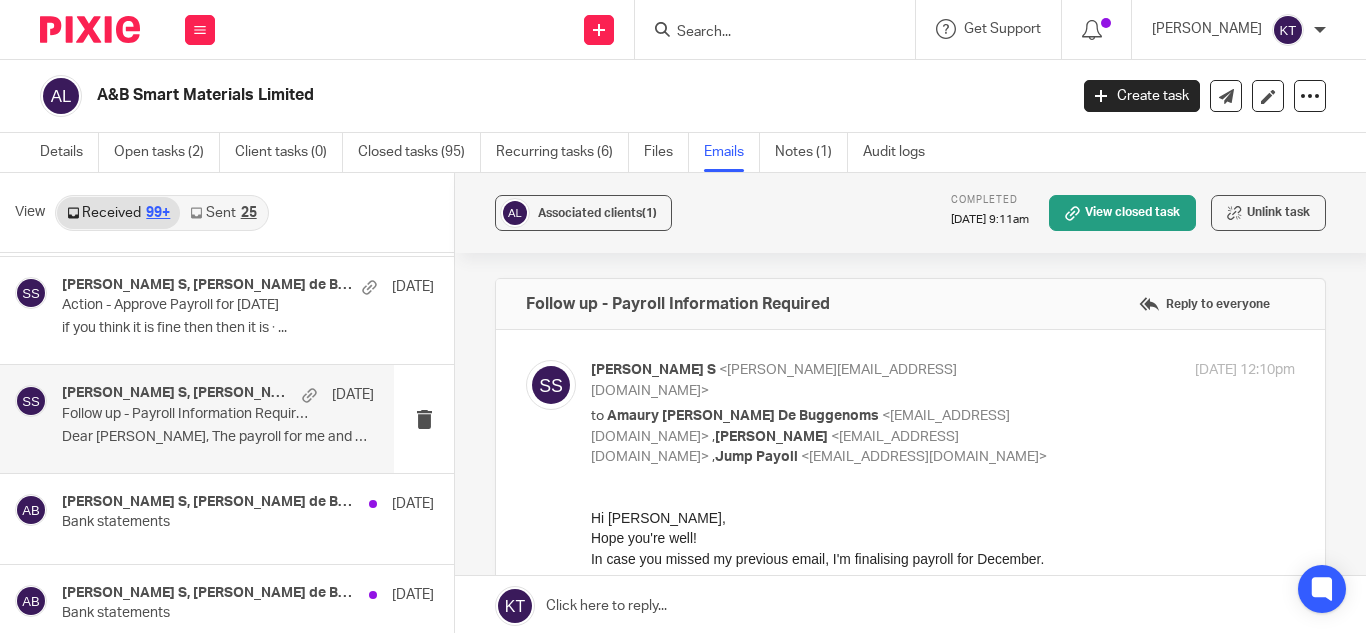 scroll, scrollTop: 0, scrollLeft: 0, axis: both 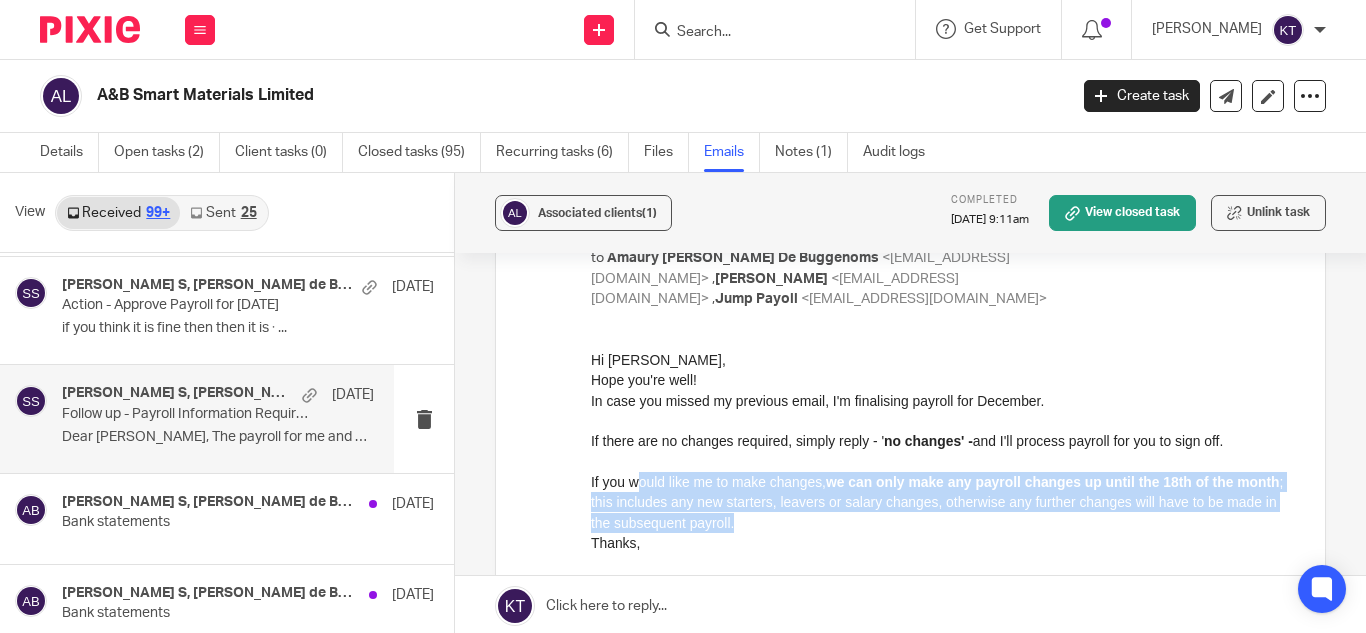 drag, startPoint x: 637, startPoint y: 483, endPoint x: 905, endPoint y: 529, distance: 271.9191 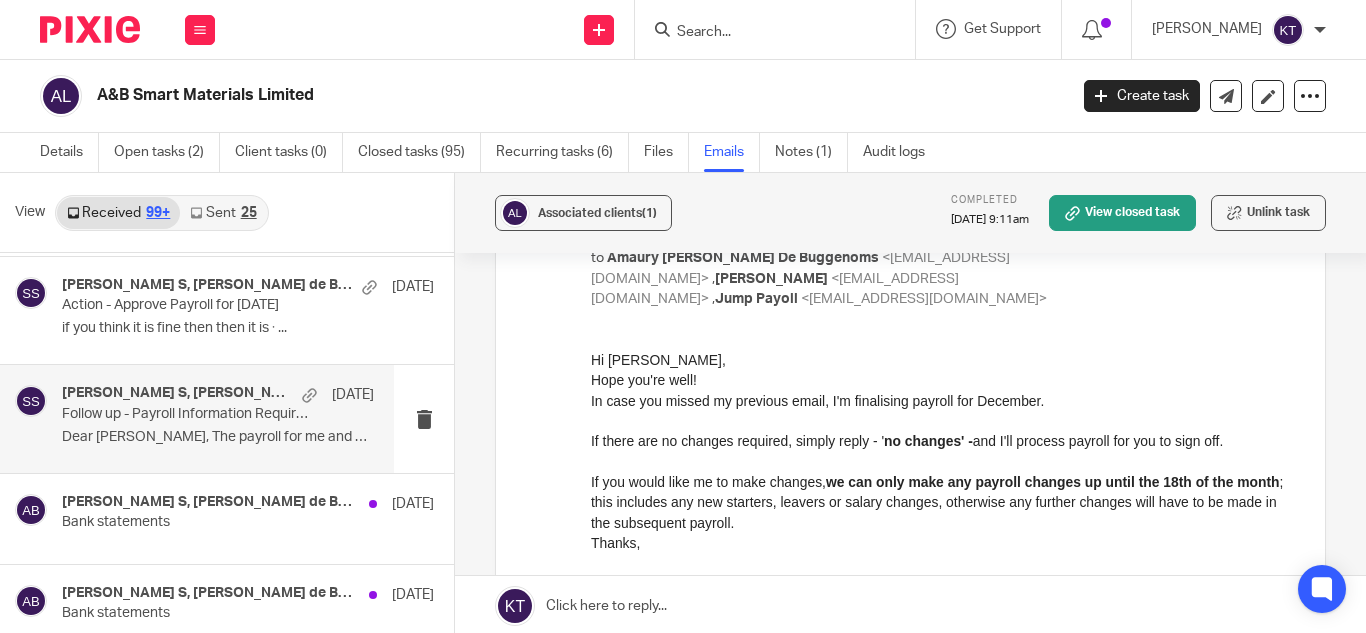 click on "Thanks," at bounding box center [943, 542] 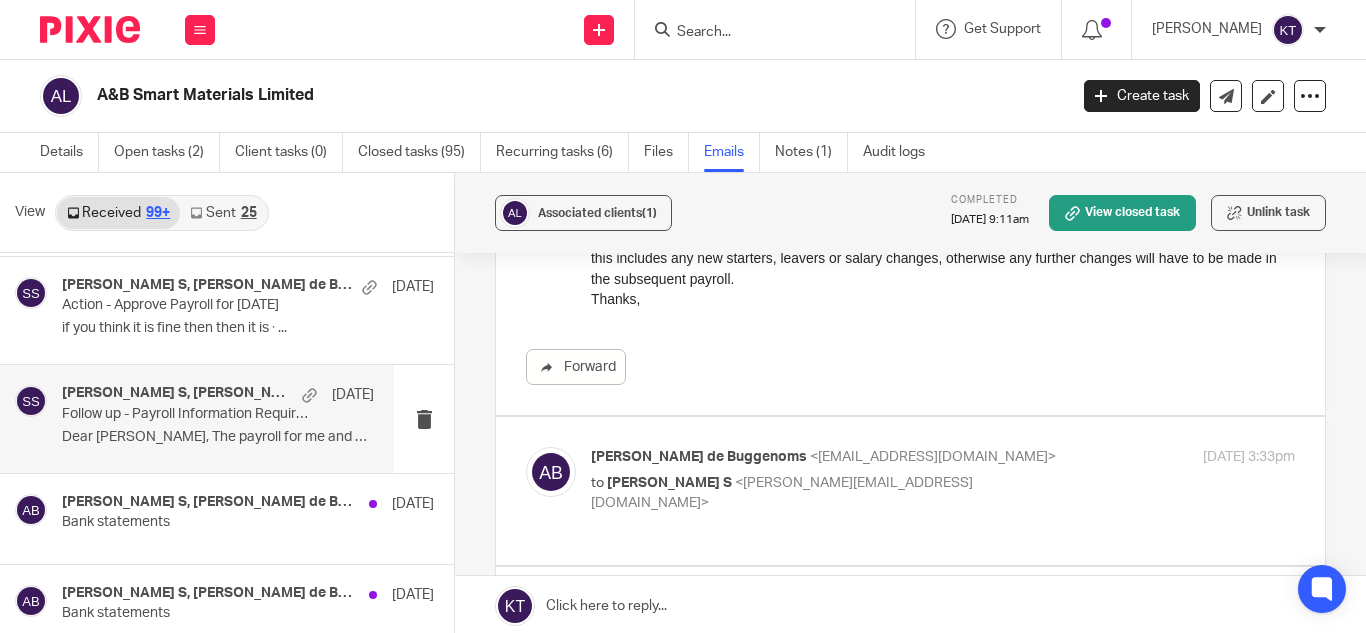 scroll, scrollTop: 503, scrollLeft: 0, axis: vertical 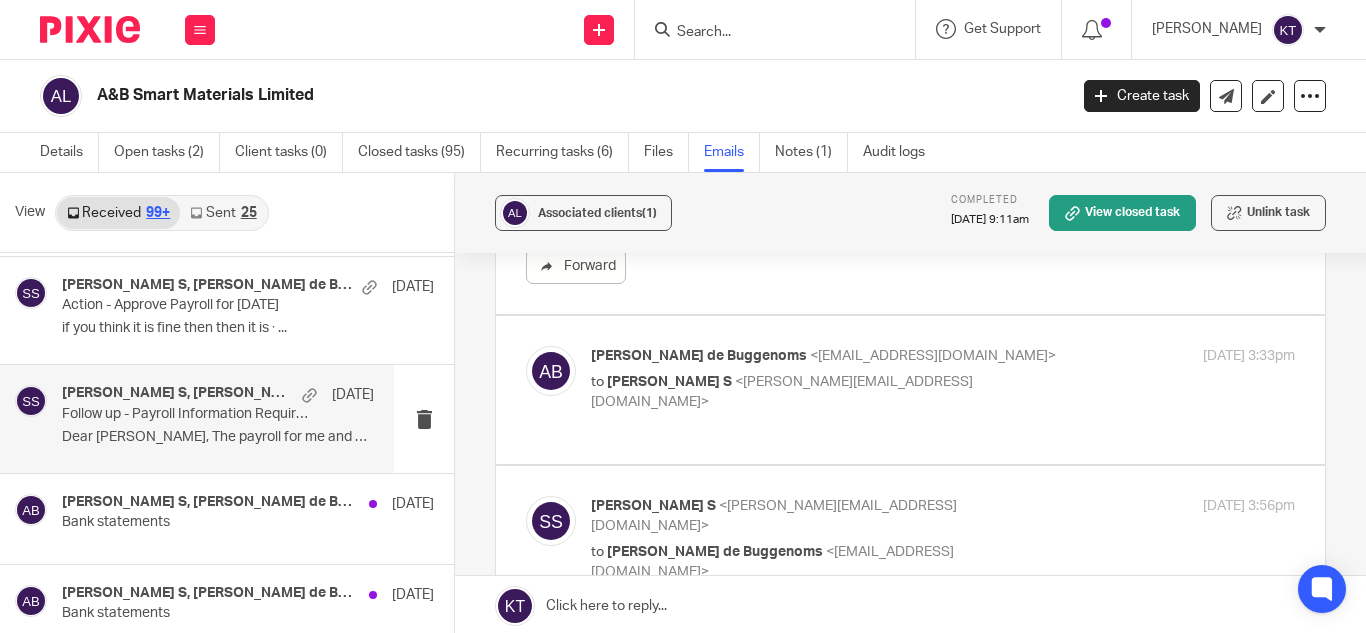 click on "Amaury van Trappen de Buggenoms
<amaury@absmartmaterials.com>" at bounding box center (825, 356) 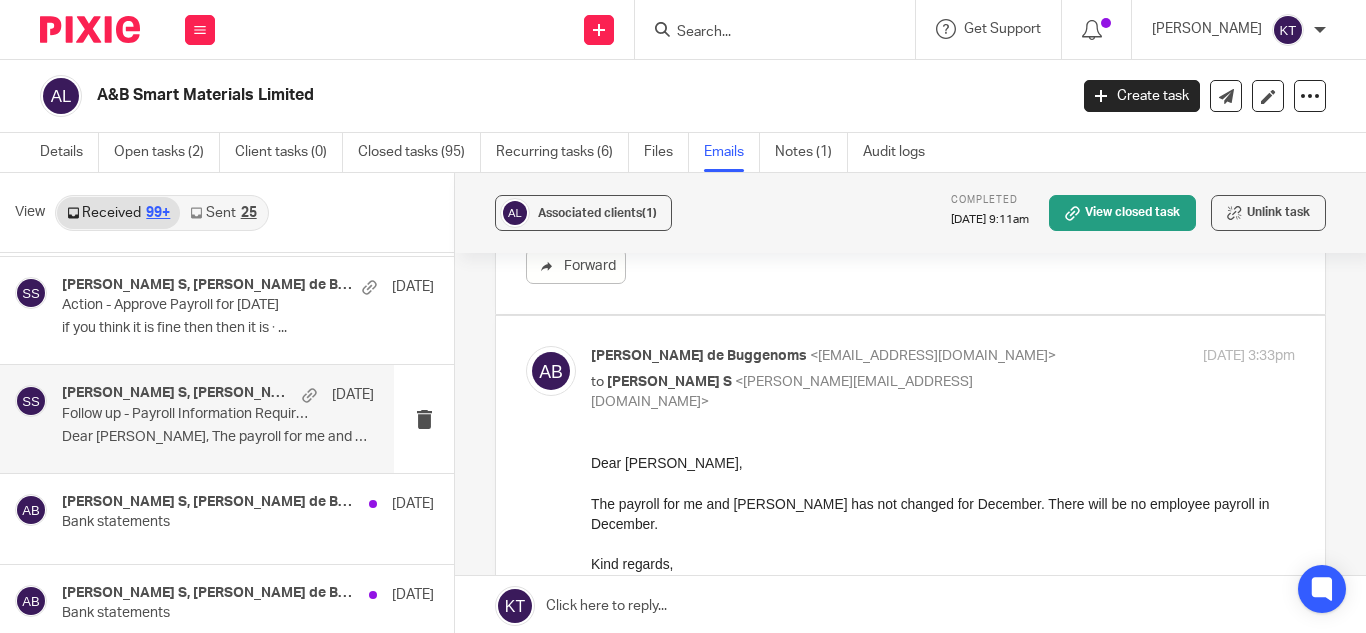 scroll, scrollTop: 0, scrollLeft: 0, axis: both 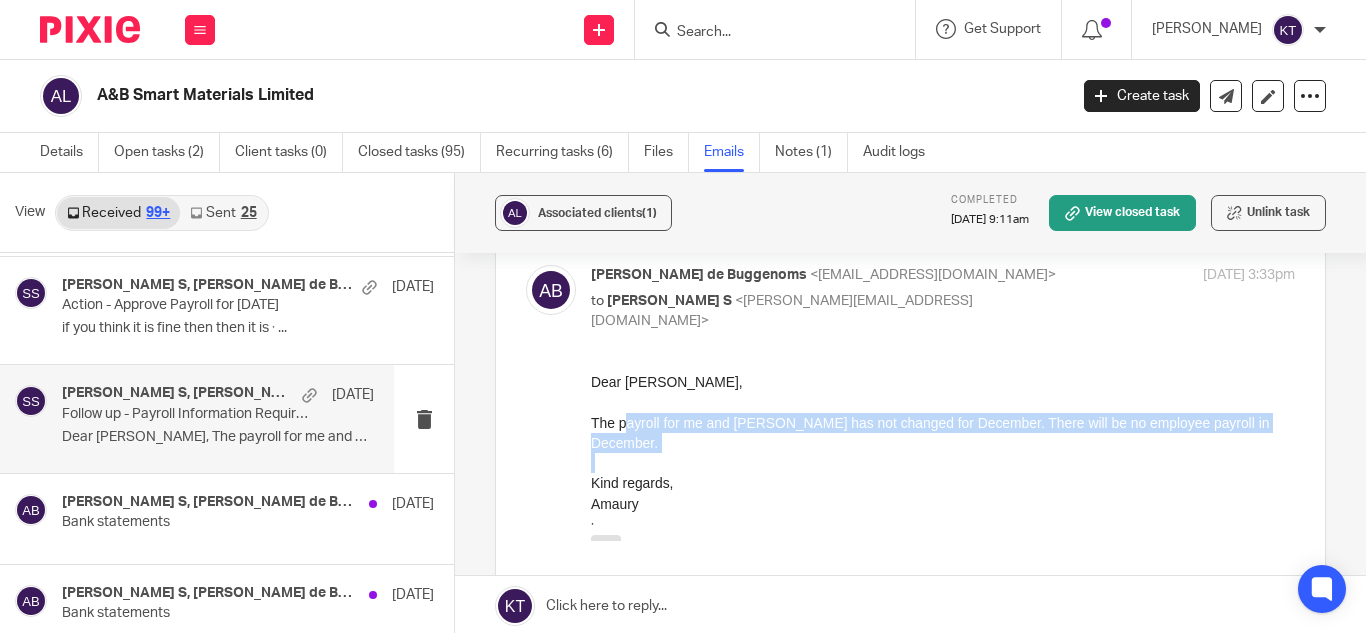 drag, startPoint x: 625, startPoint y: 422, endPoint x: 916, endPoint y: 432, distance: 291.17178 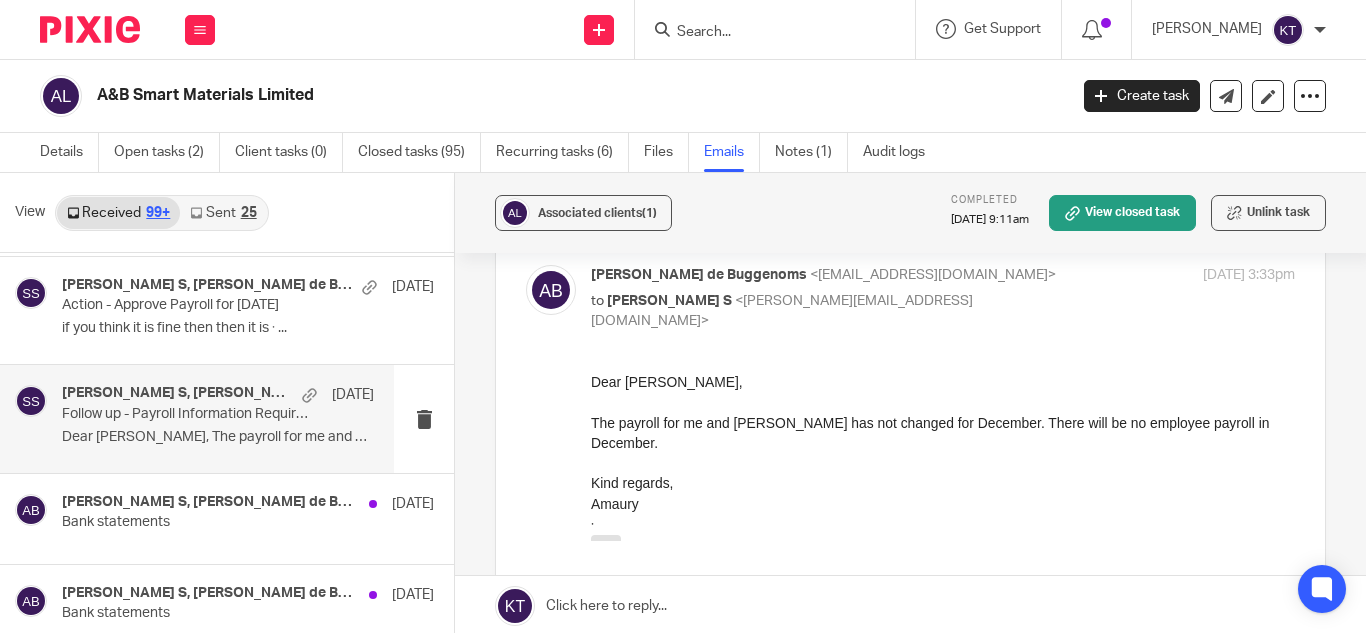 click on "Dear Santhosh,  The payroll for me and Ben has not changed for December. There will be no employee payroll in December.  Kind regards,  Amaury  ᐧ   On Thu, Dec 7, 2023 at 7:40 AM Santhosh S < santhosh@jumpaccounting.co.uk > wrote: Hi Amaury,   Hope you're well!    In case you missed my previous email, I'm finalising payroll for December.  If there are no changes required, simply reply - ' no changes' -  and I'll process payroll for you to sign off. If you would like me to make changes,  we can only make any payroll changes up until the 18th of the month ; this includes any new starters, leavers or salary changes, otherwise any further changes will have to be made in the subsequent payroll.   Thanks, Santhosh   Assistant Accountant   e:   santhosh@jumpaccounting.co.uk   w:   jumpaccounting.co.uk" at bounding box center [943, 466] 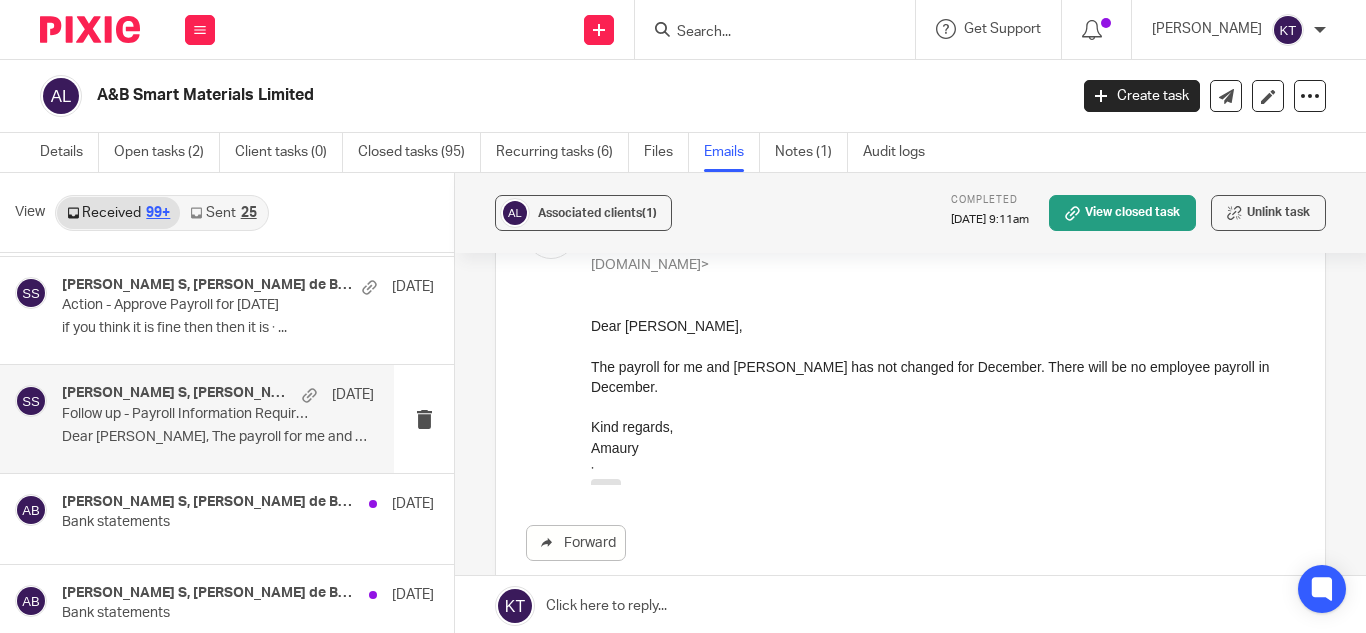 scroll, scrollTop: 650, scrollLeft: 0, axis: vertical 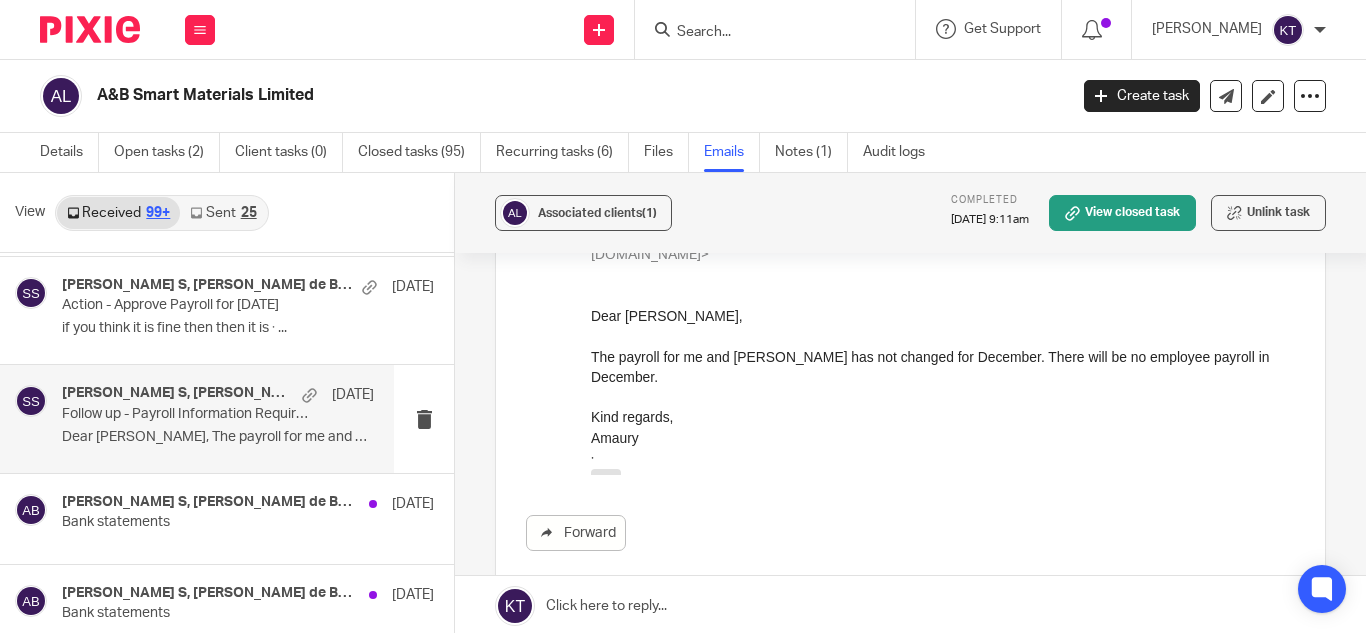 click on "The payroll for me and Ben has not changed for December. There will be no employee payroll in December." at bounding box center [943, 367] 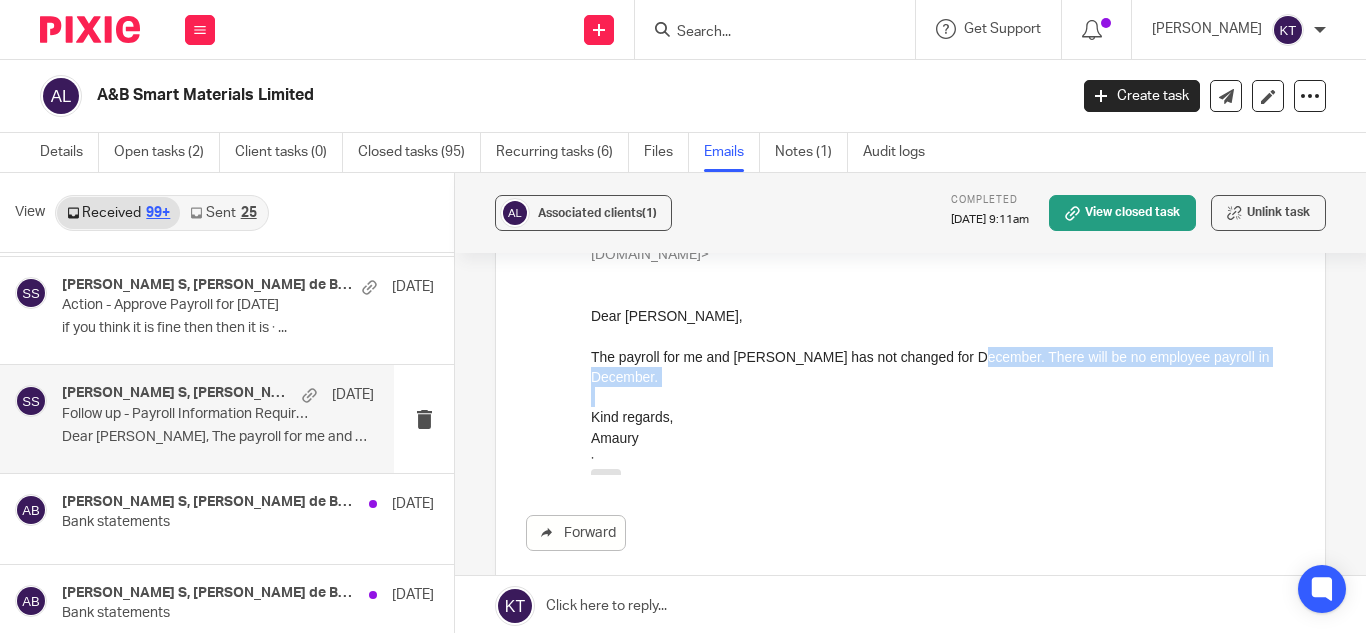 drag, startPoint x: 961, startPoint y: 355, endPoint x: 1187, endPoint y: 368, distance: 226.37358 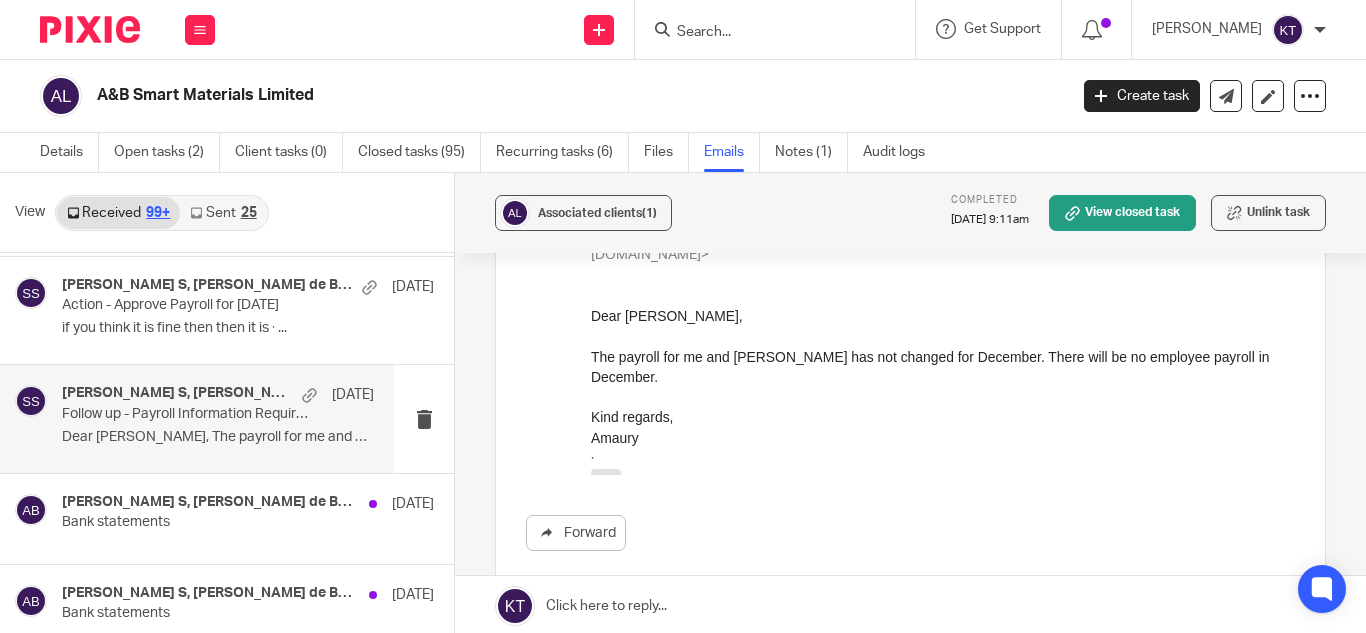 click on "Amaury" at bounding box center [943, 438] 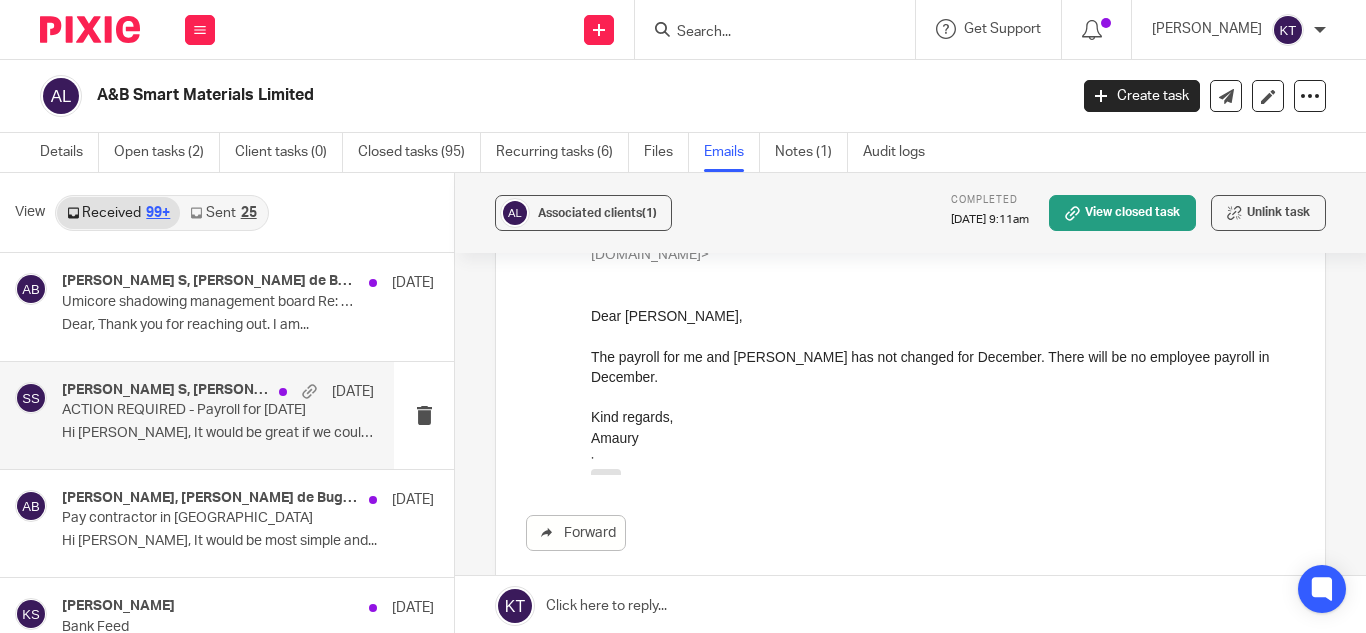scroll, scrollTop: 23313, scrollLeft: 0, axis: vertical 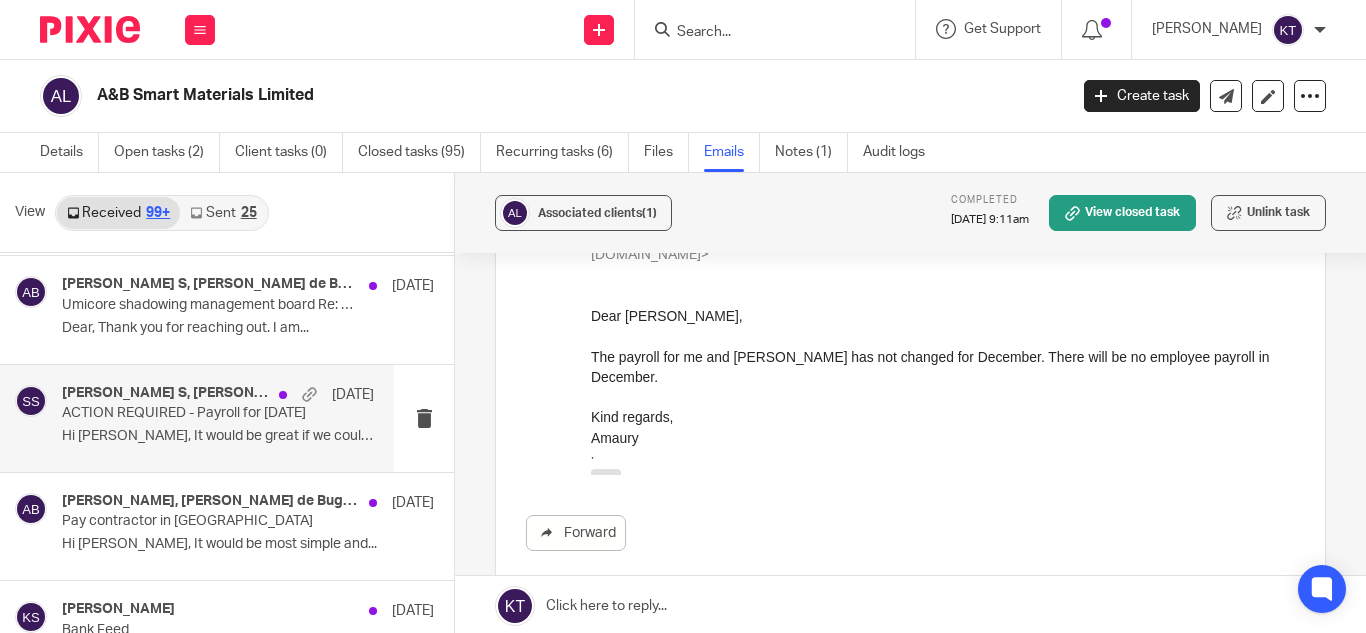 click on "Santhosh S, Amaury van Trappen de Buggenoms
11 Jan 2024   ACTION REQUIRED - Payroll for January 2024   Hi Santhosh,     It would be great if we could..." at bounding box center (218, 418) 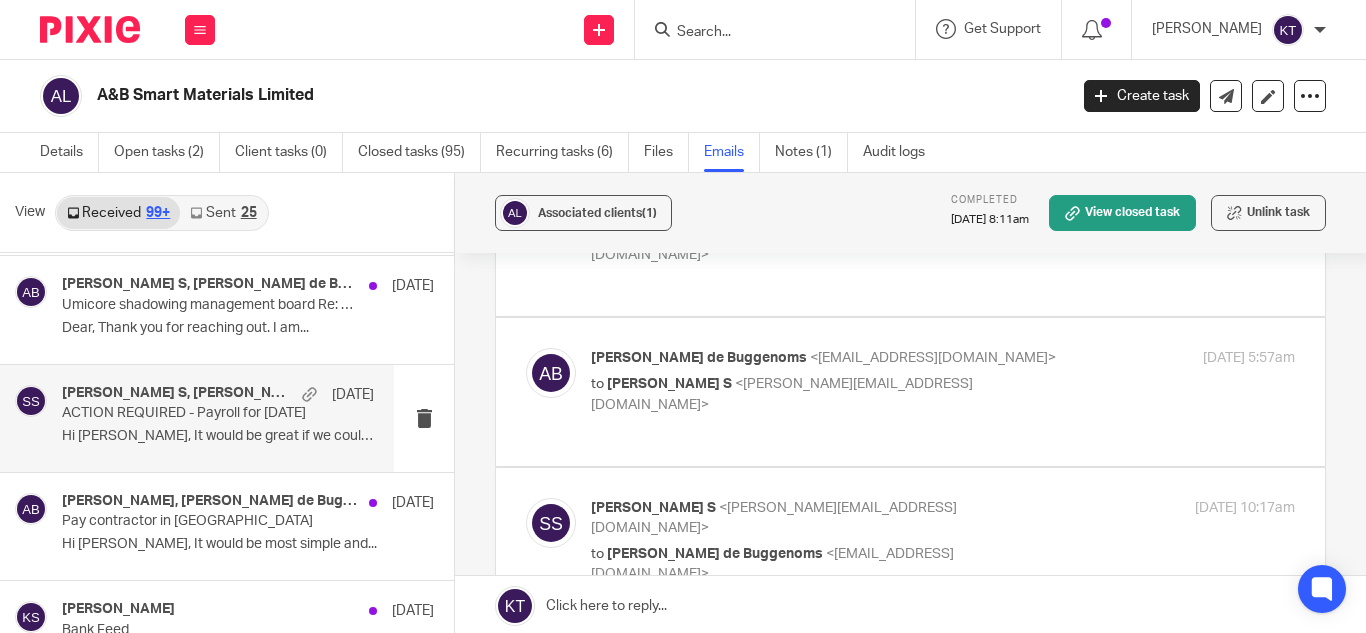 scroll, scrollTop: 0, scrollLeft: 0, axis: both 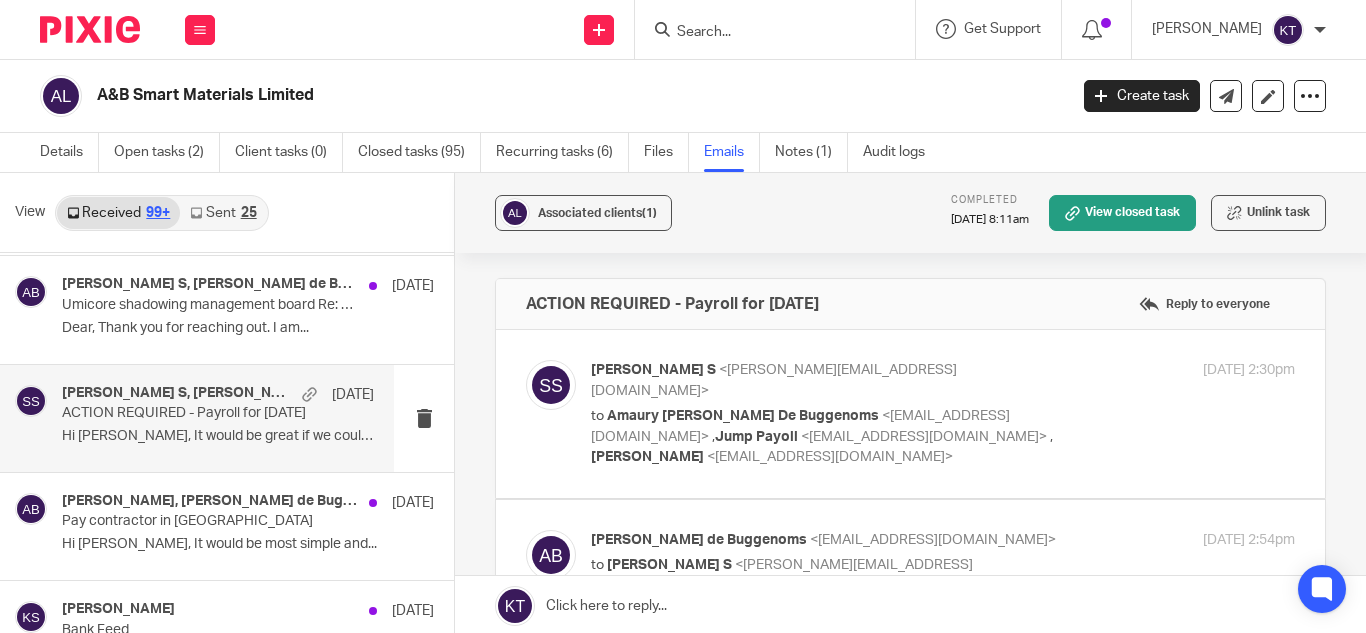 click on "to
Amaury Charles J Van Trappen De Buggenoms
<amaury@absmartmaterials.com>   ,
Jump Payoll
<payroll@jumpaccounting.co.uk>   ,
Kian Sadoughi-Yarand
<kian@jumpaccounting.co.uk>" at bounding box center [825, 437] 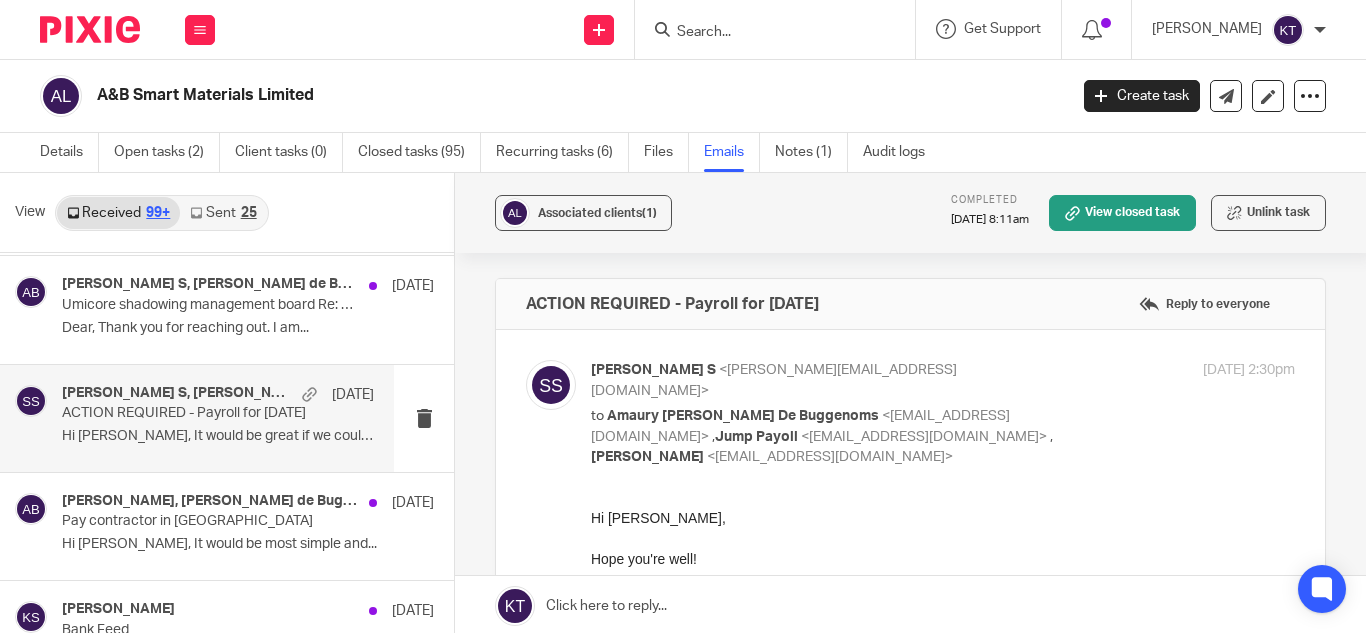 scroll, scrollTop: 0, scrollLeft: 0, axis: both 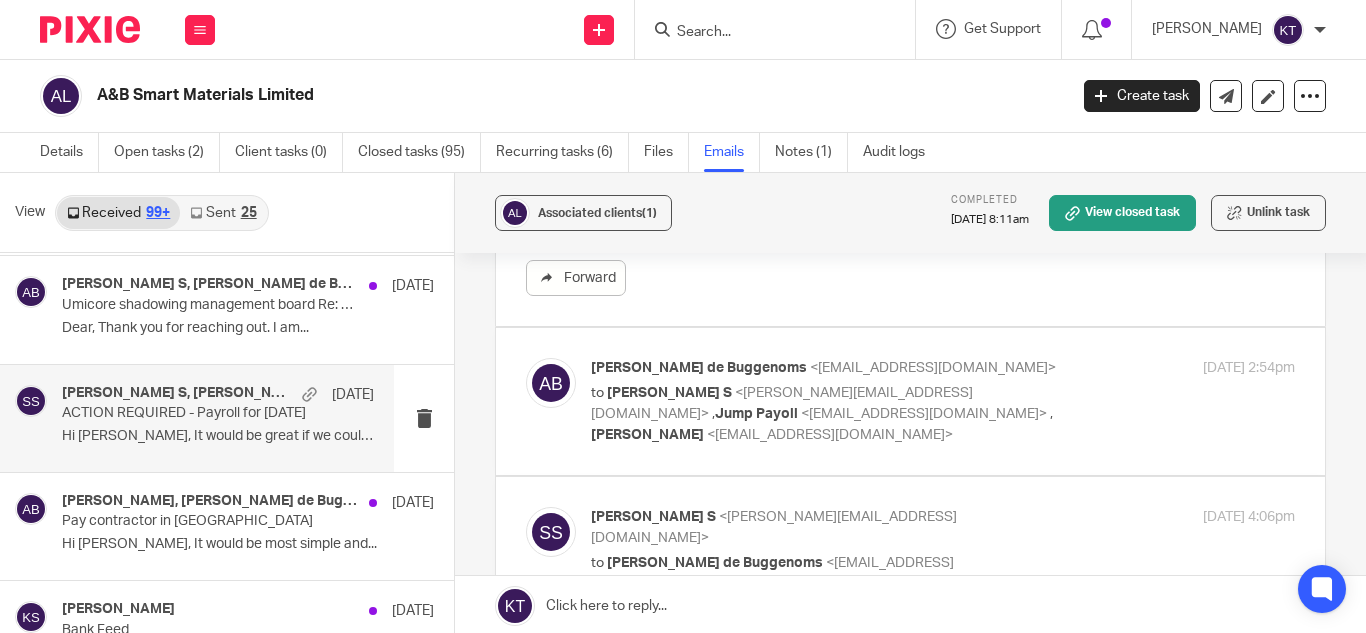 click on "to
Santhosh S
<santhosh@jumpaccounting.co.uk>   ,
Jump Payoll
<payroll@jumpaccounting.co.uk>   ,
Kian Sadoughi-Yarand
<kian@jumpaccounting.co.uk>" at bounding box center [825, 414] 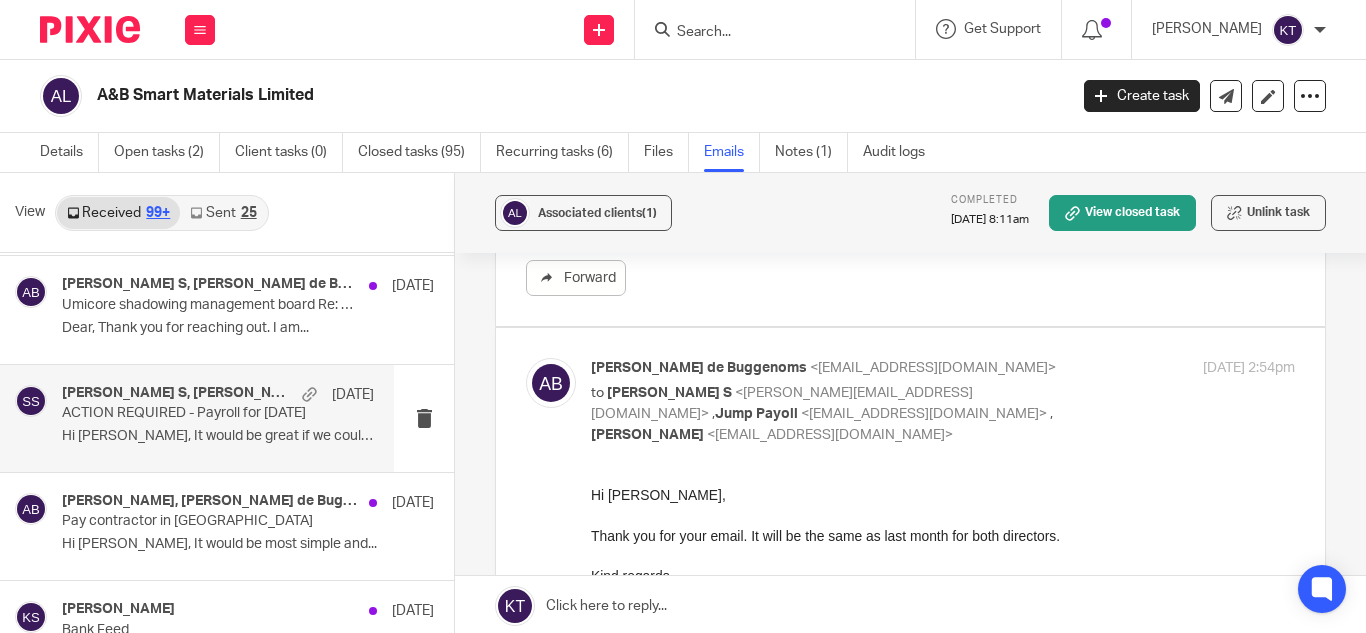 scroll, scrollTop: 0, scrollLeft: 0, axis: both 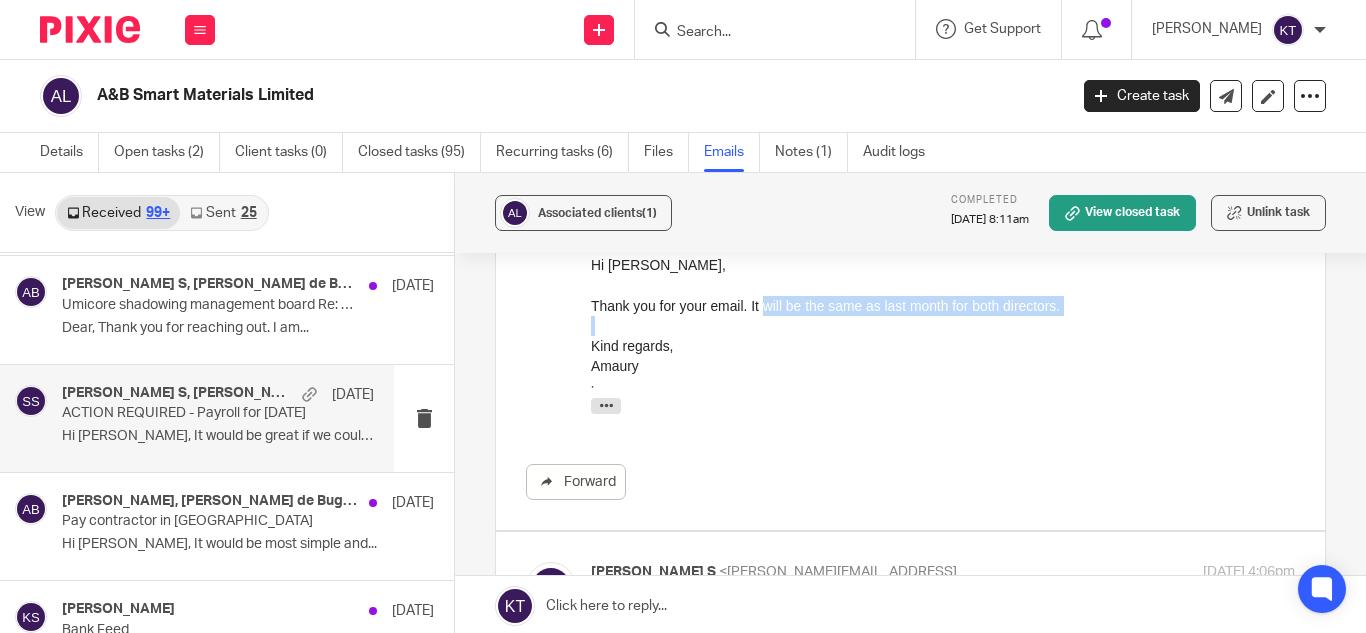 drag, startPoint x: 766, startPoint y: 313, endPoint x: 1044, endPoint y: 316, distance: 278.01617 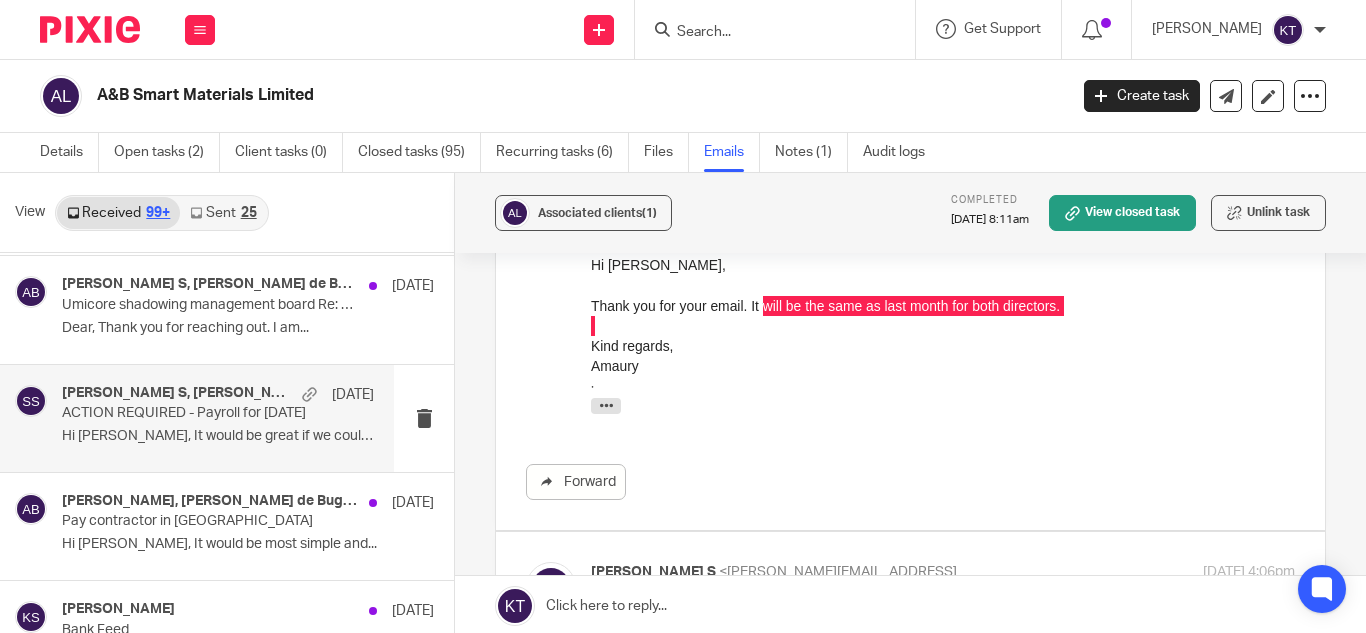 click on "Forward" at bounding box center [910, 482] 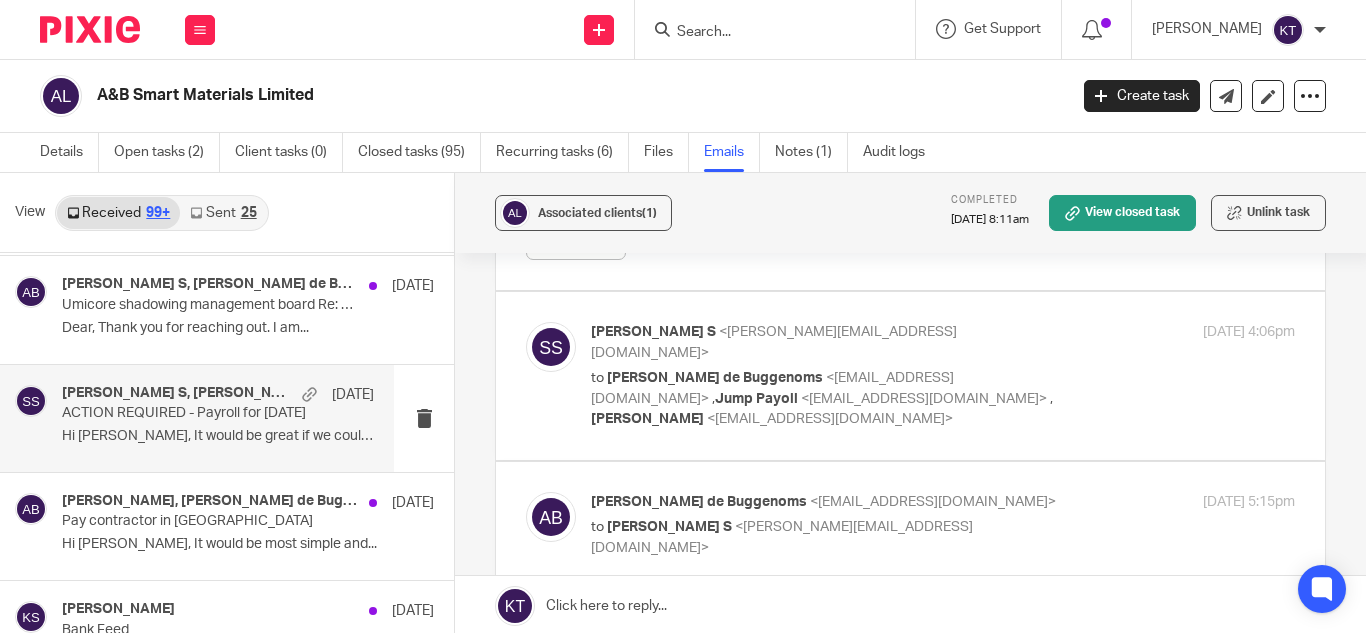 scroll, scrollTop: 1207, scrollLeft: 0, axis: vertical 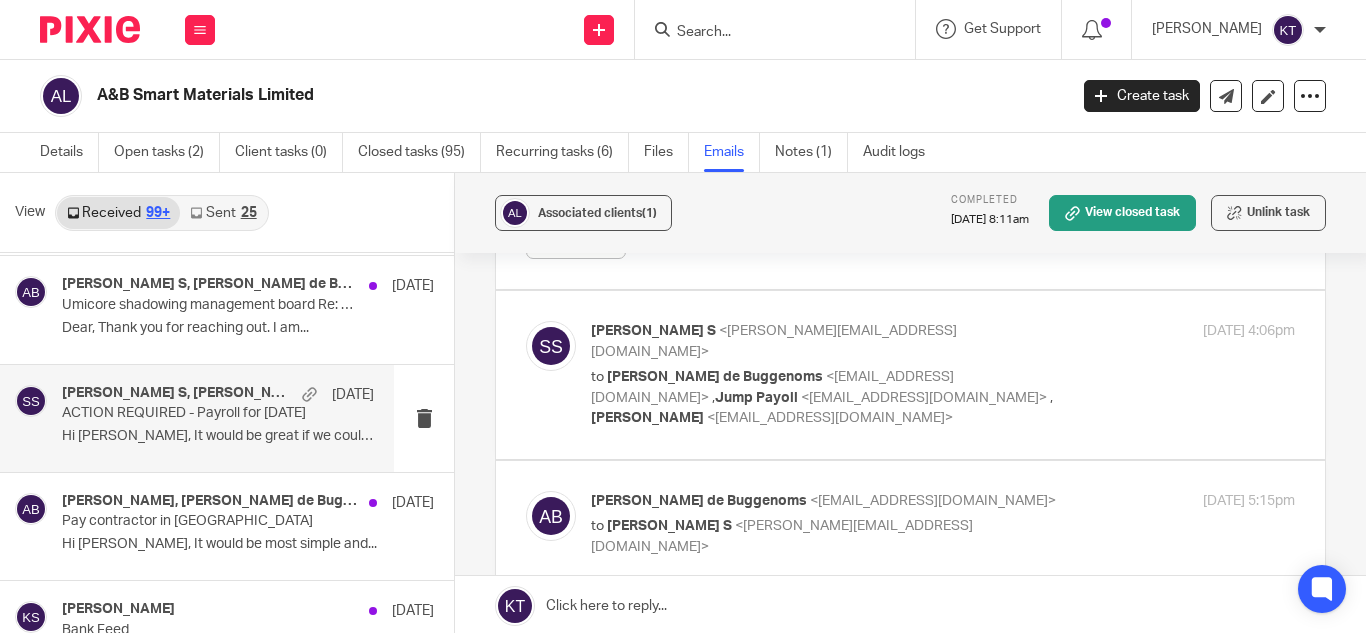 click at bounding box center (910, 375) 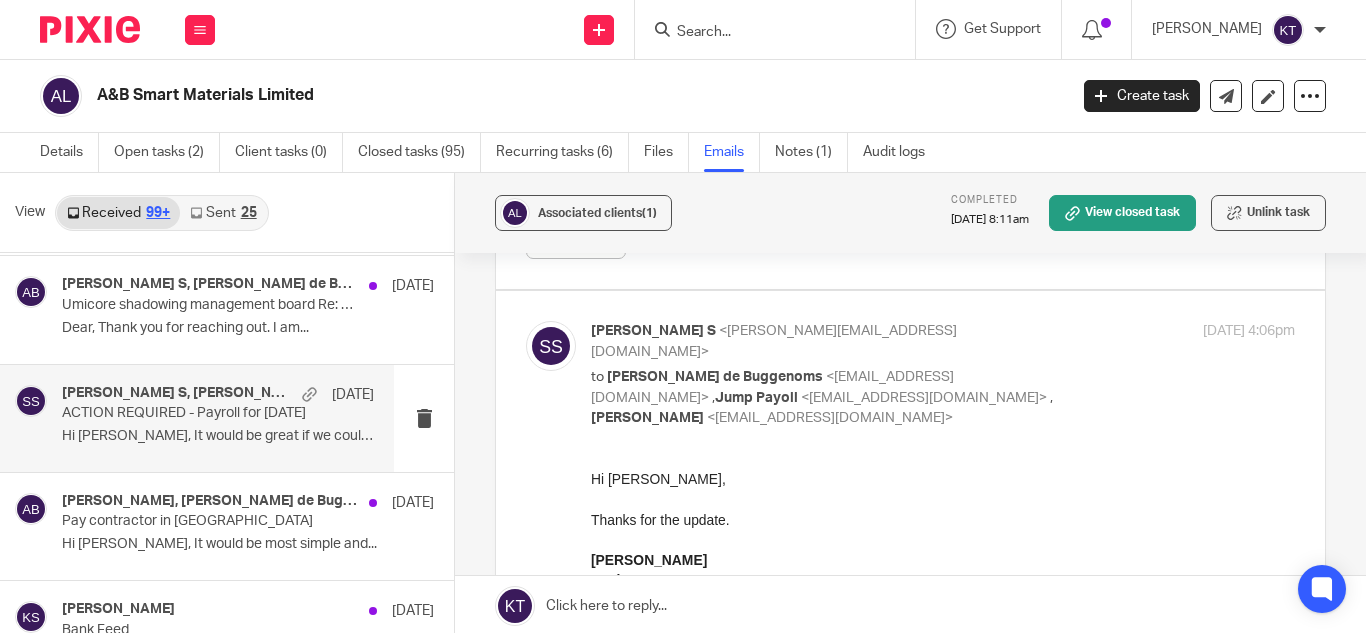 scroll, scrollTop: 0, scrollLeft: 0, axis: both 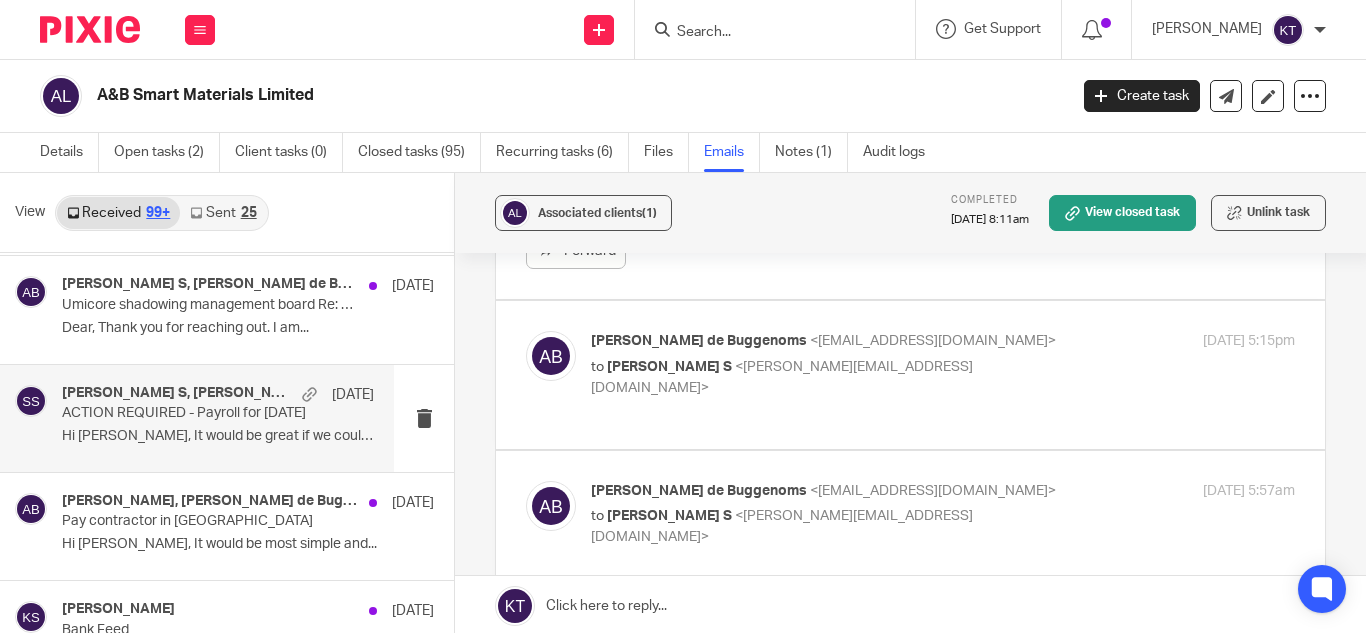 click on "Amaury van Trappen de Buggenoms
<amaury@absmartmaterials.com>   to
Santhosh S
<santhosh@jumpaccounting.co.uk>       10 Jan 2024 5:15pm" at bounding box center [943, 364] 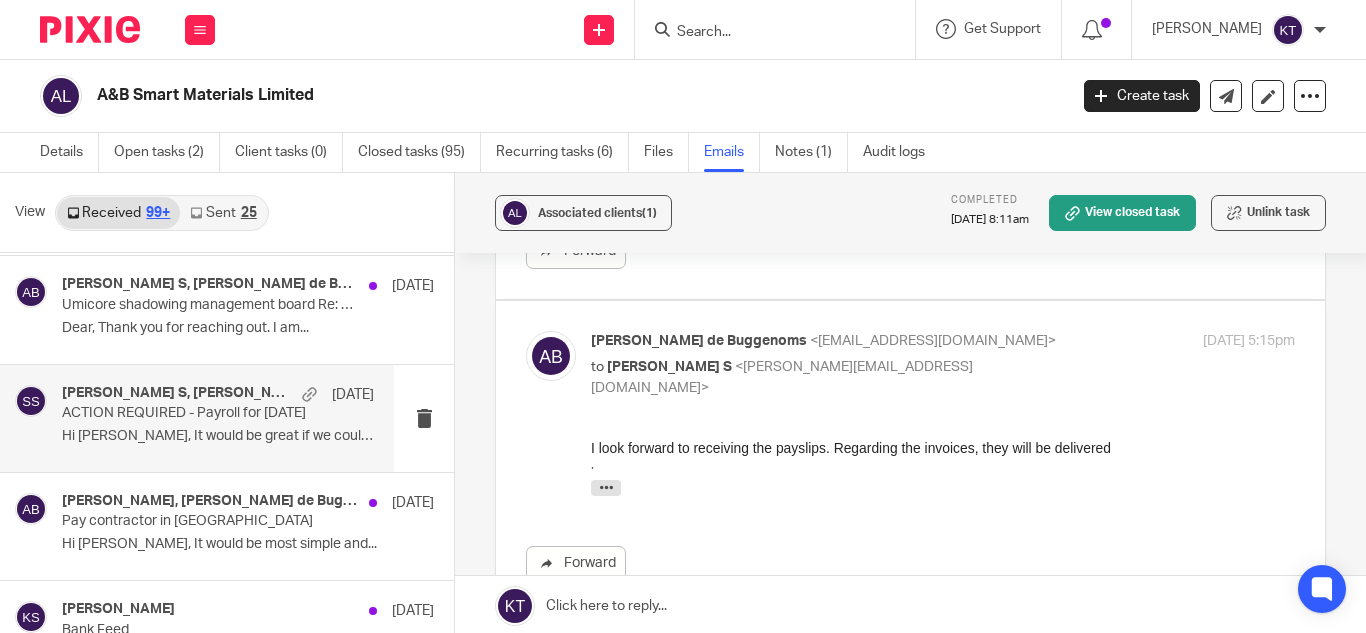 scroll, scrollTop: 0, scrollLeft: 0, axis: both 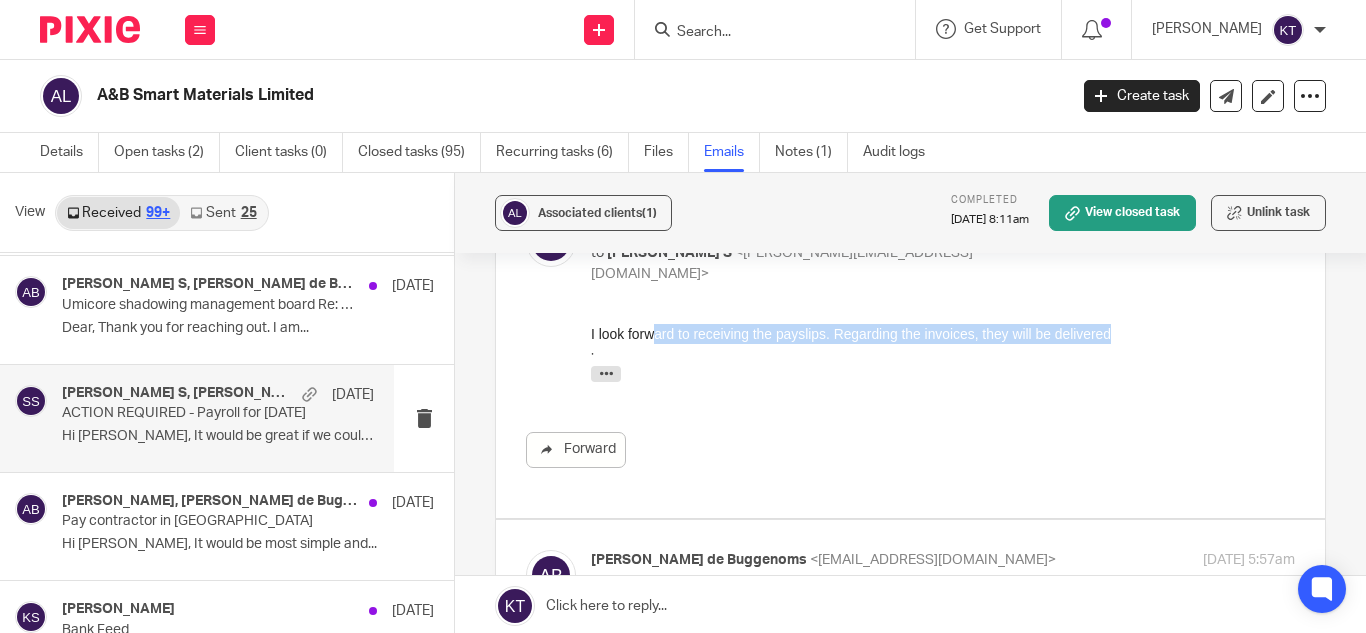 drag, startPoint x: 656, startPoint y: 335, endPoint x: 941, endPoint y: 350, distance: 285.39447 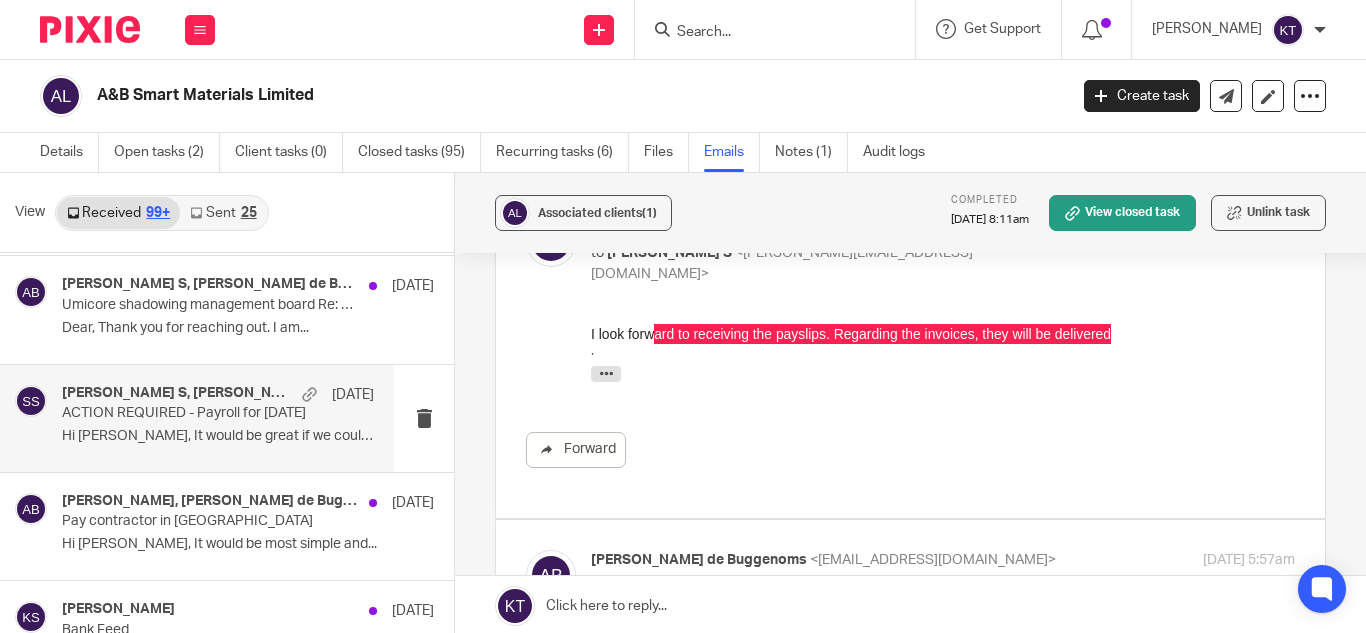 click on "Forward" at bounding box center (910, 396) 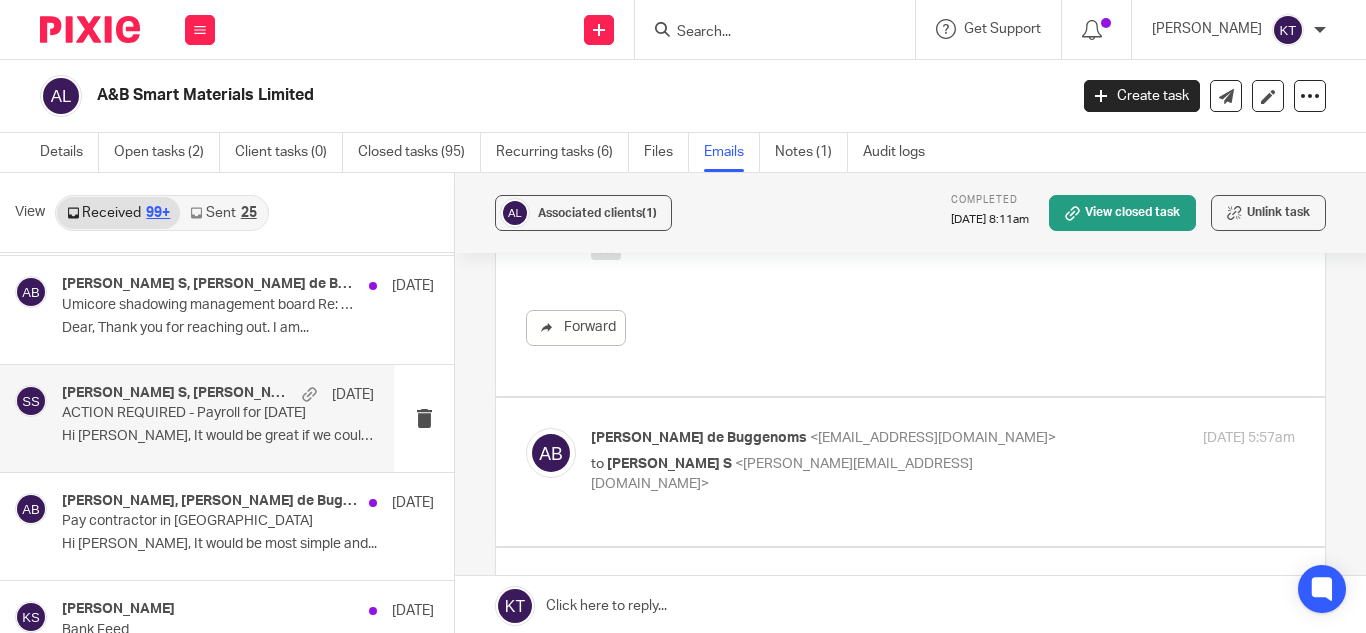 click on "Amaury van Trappen de Buggenoms
<amaury@absmartmaterials.com>" at bounding box center (825, 438) 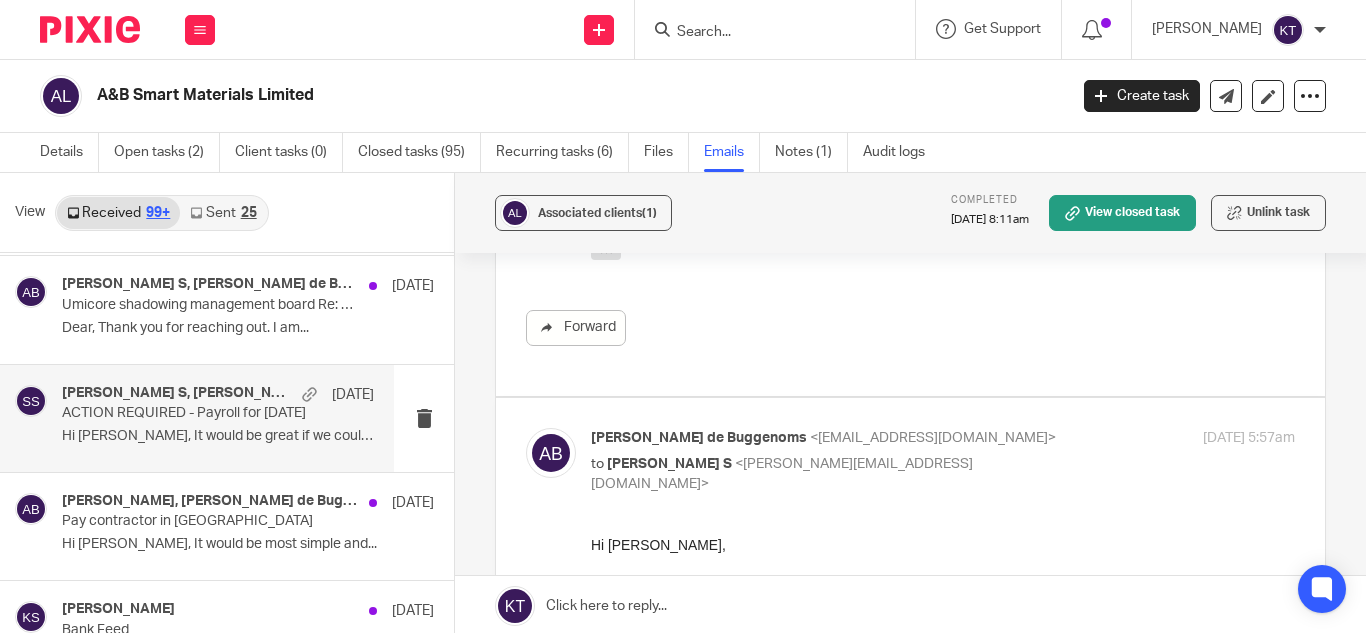 scroll, scrollTop: 0, scrollLeft: 0, axis: both 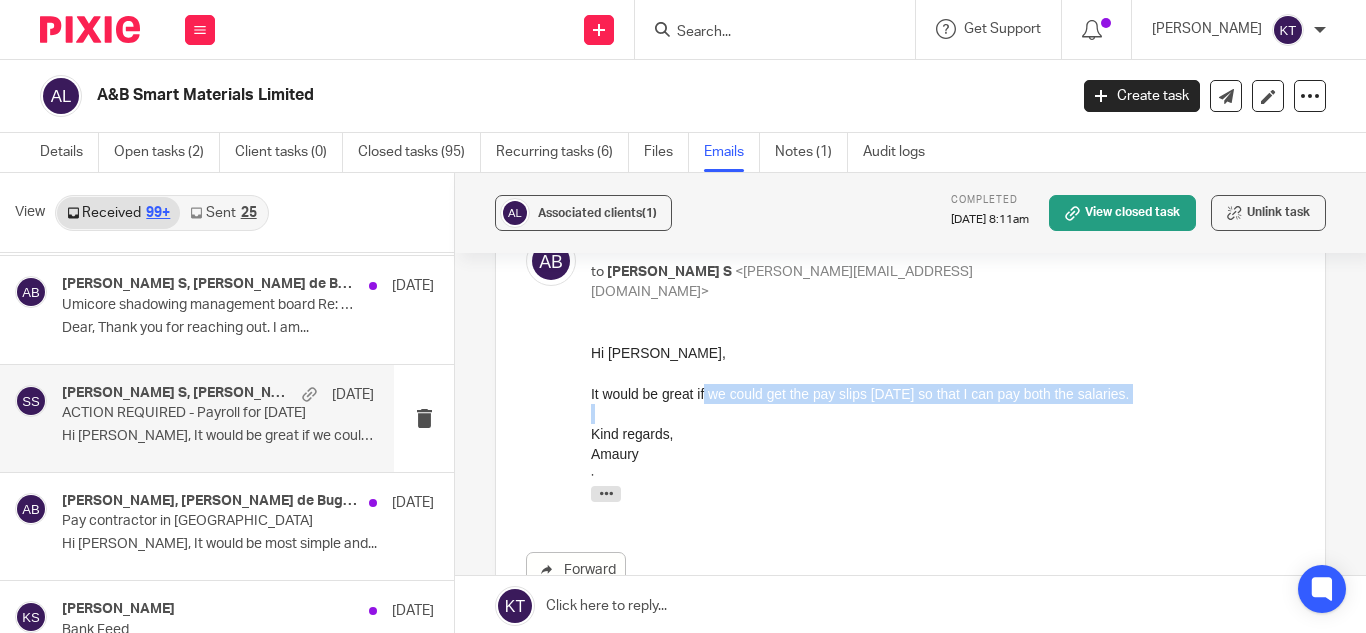 drag, startPoint x: 706, startPoint y: 388, endPoint x: 876, endPoint y: 425, distance: 173.97989 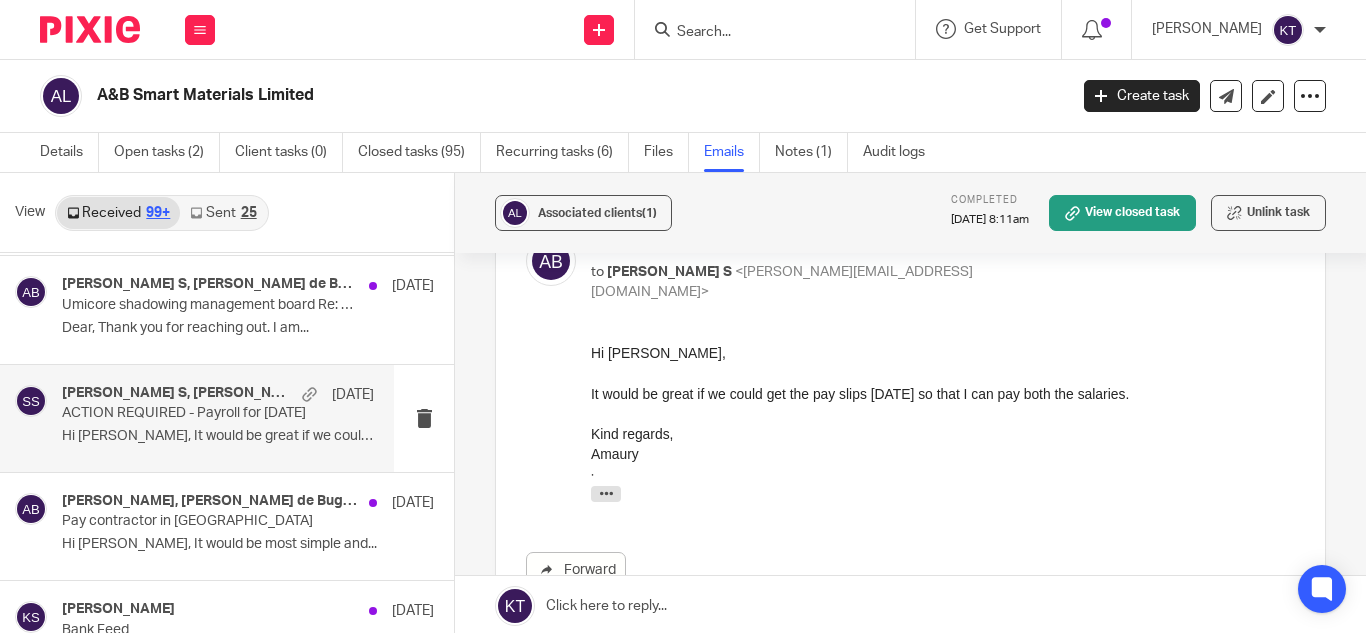 click on "Amaury" at bounding box center (943, 454) 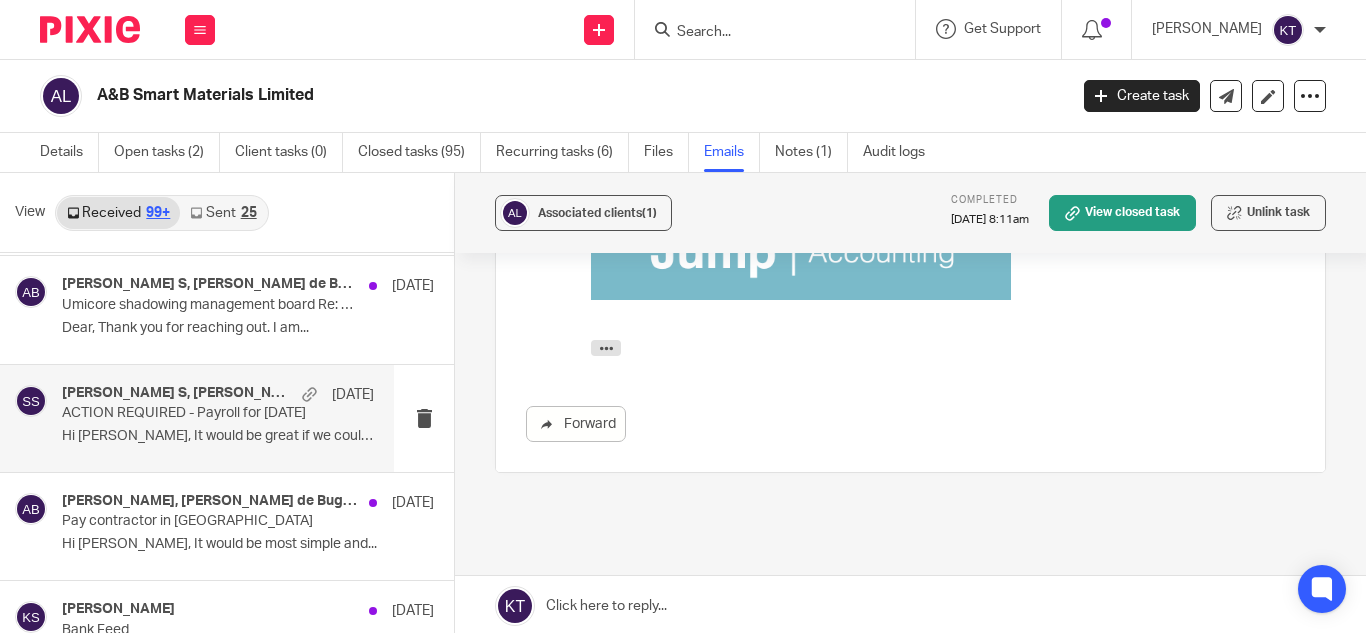 scroll, scrollTop: 3100, scrollLeft: 0, axis: vertical 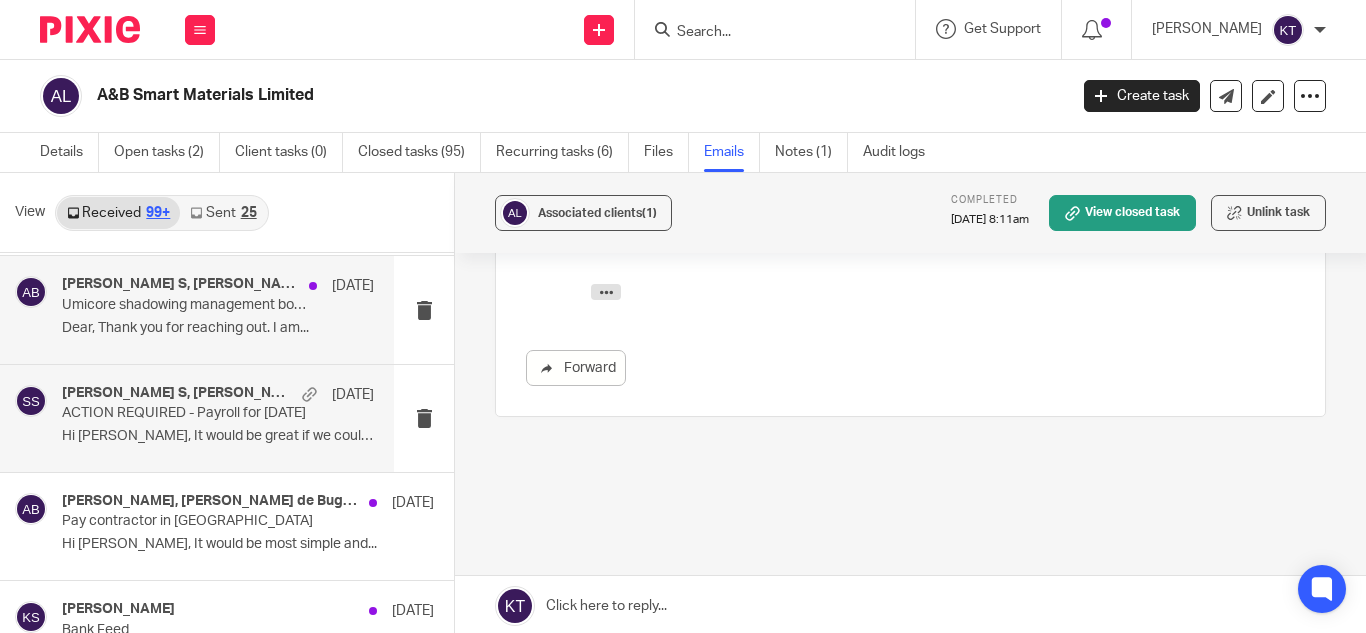 click on "Dear,
Thank you for reaching out. I am..." at bounding box center (218, 328) 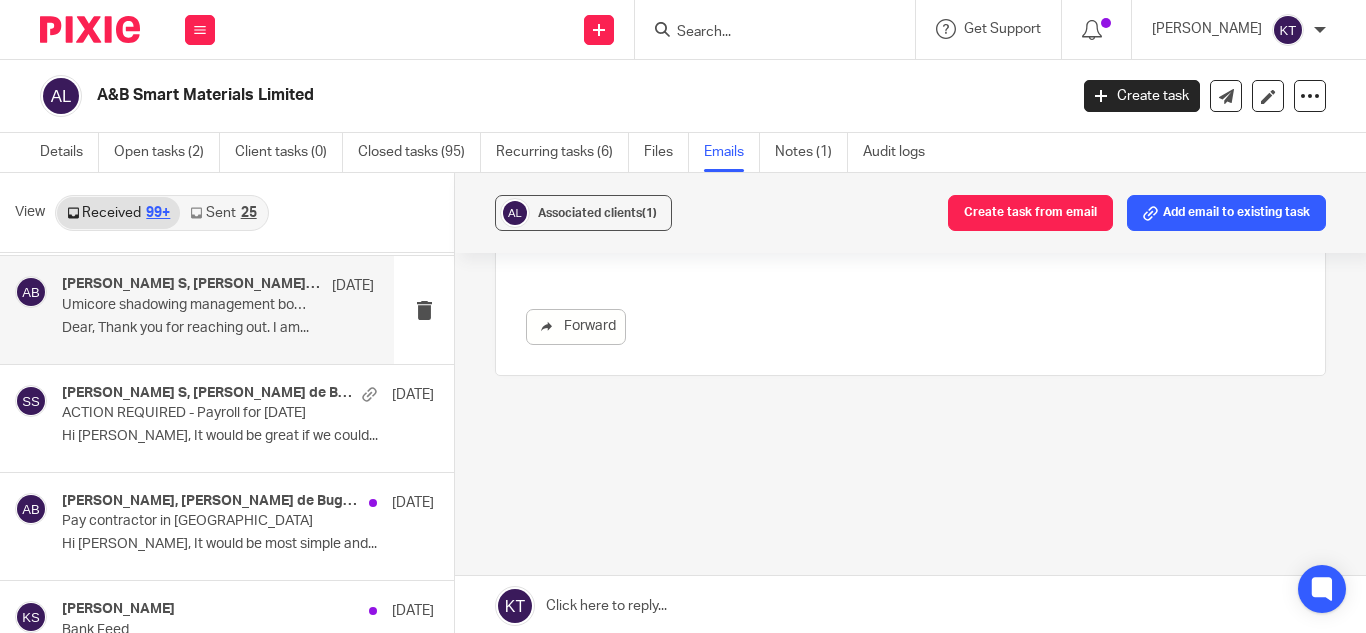 scroll, scrollTop: 0, scrollLeft: 0, axis: both 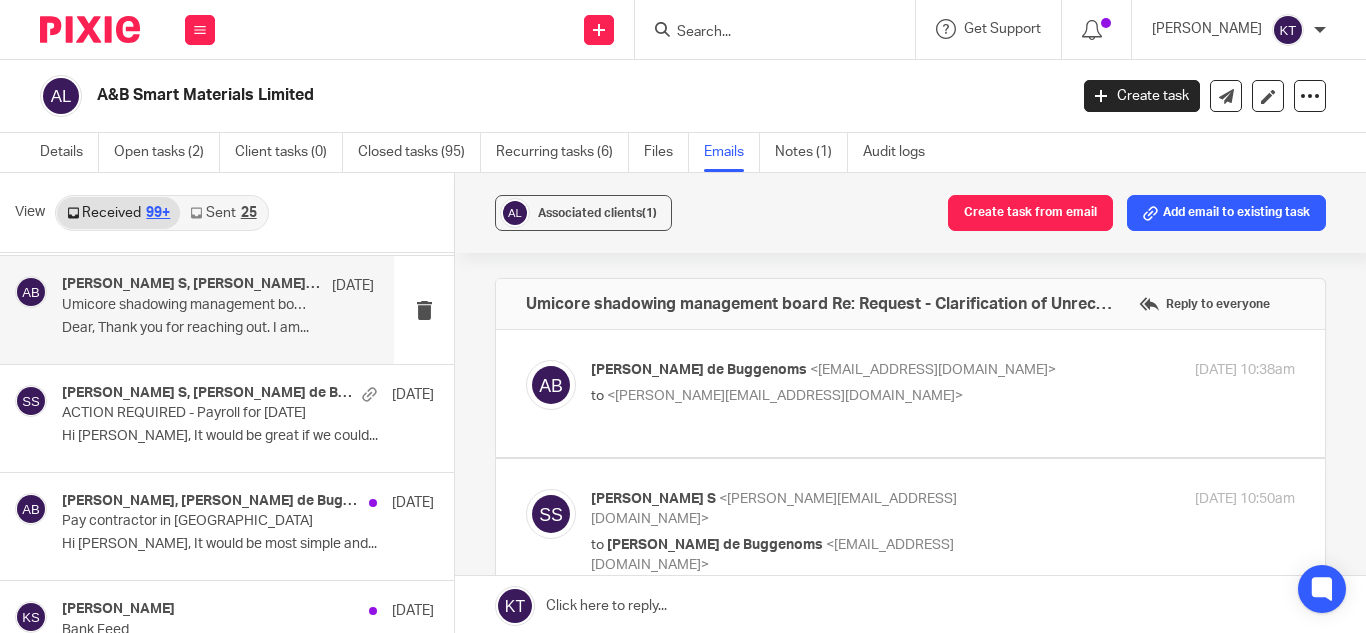 click at bounding box center (910, 393) 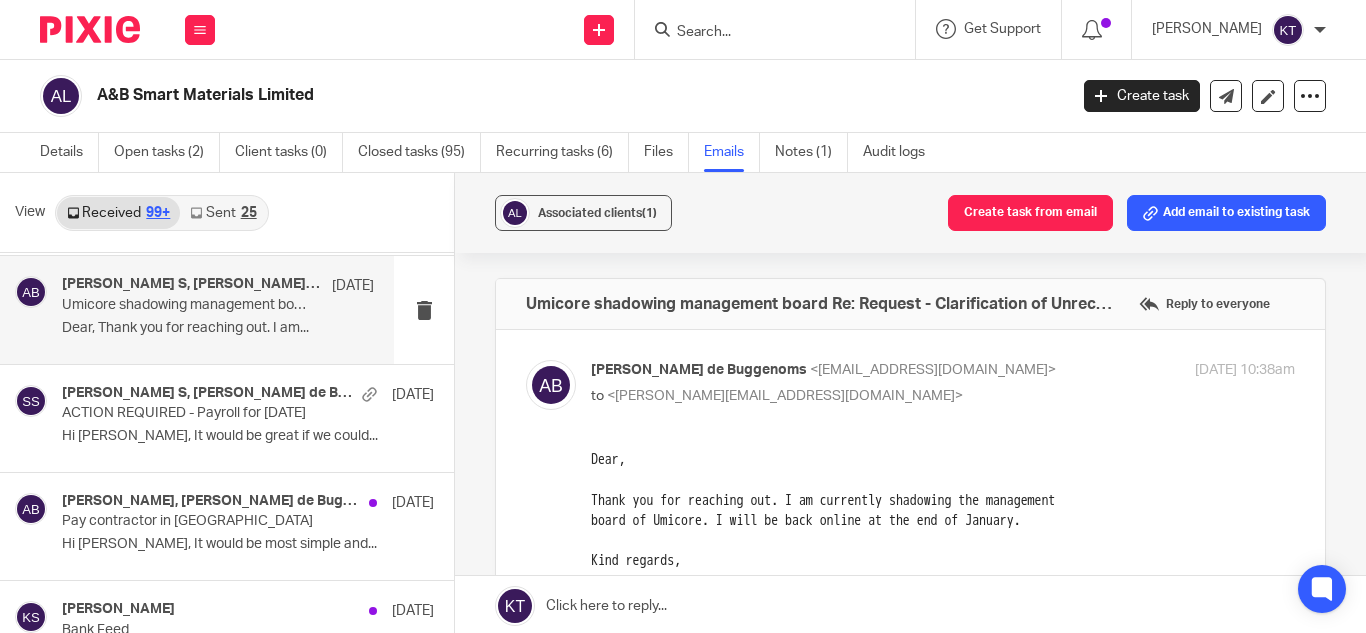 scroll, scrollTop: 0, scrollLeft: 0, axis: both 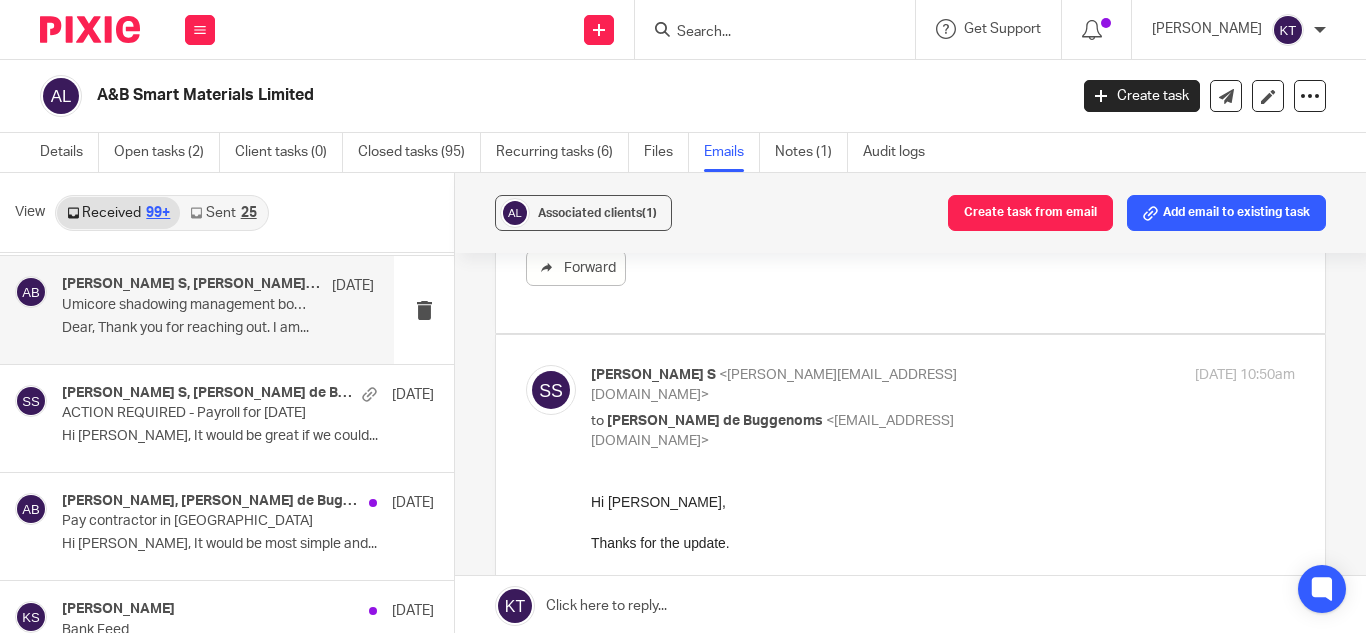 click on "Santhosh S
<santhosh@jumpaccounting.co.uk>   to
Amaury van Trappen de Buggenoms
<amaury@absmartmaterials.com>       23 Jan 2024 10:50am
Forward" at bounding box center (910, 627) 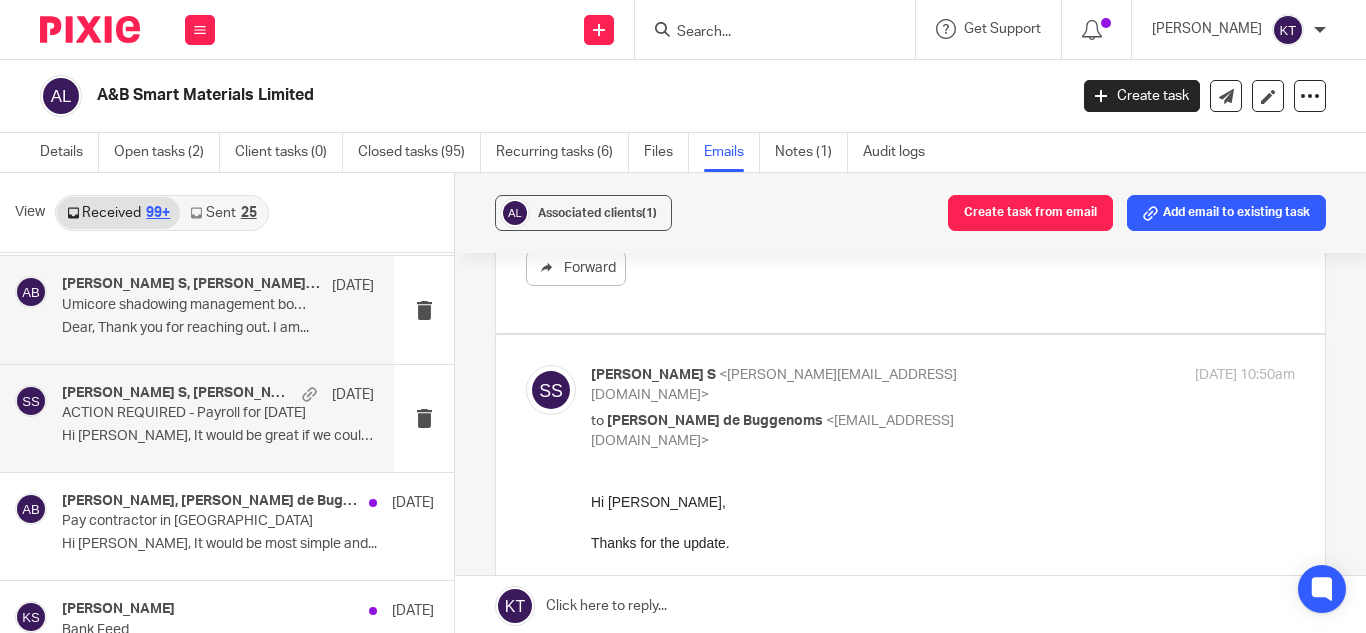 click on "ACTION REQUIRED - Payroll for January 2024" at bounding box center [187, 413] 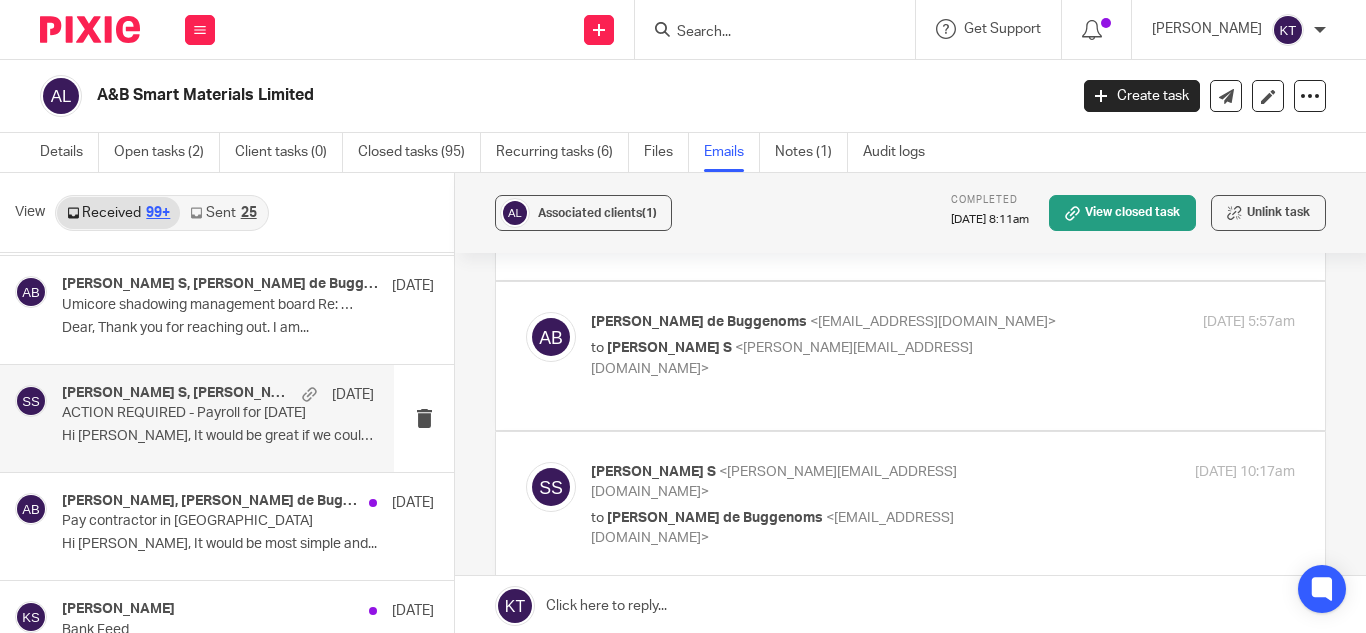 scroll, scrollTop: 0, scrollLeft: 0, axis: both 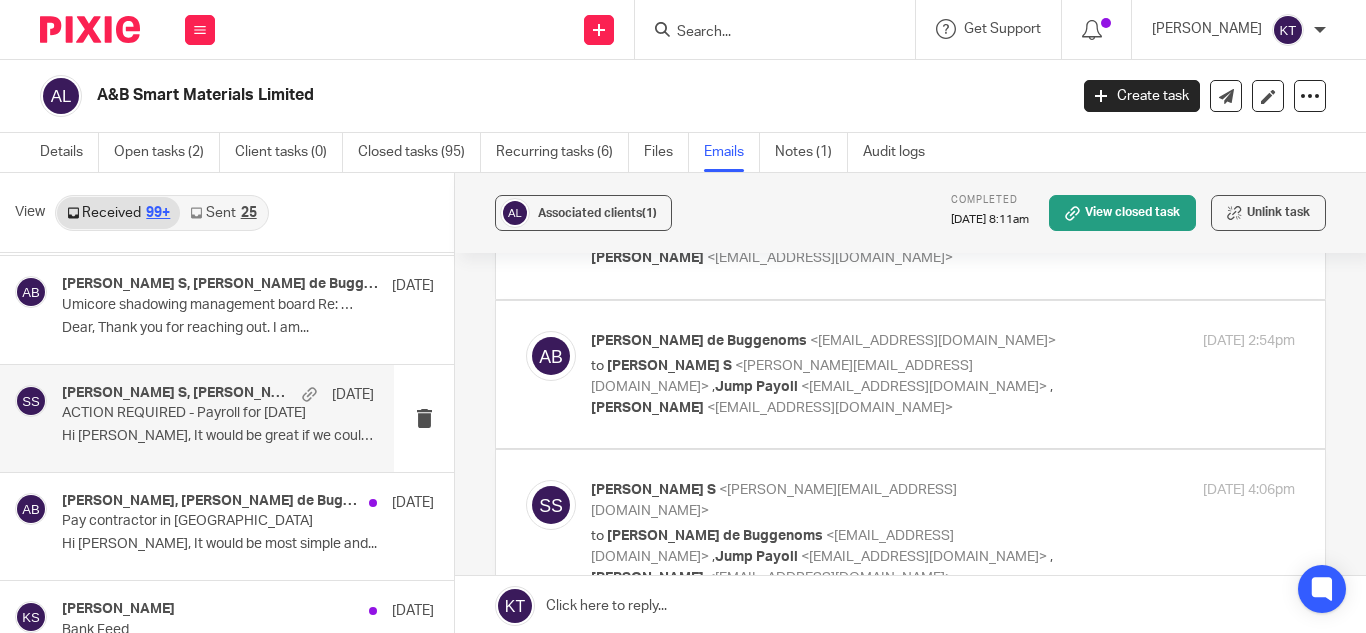 click on "Amaury van Trappen de Buggenoms
<amaury@absmartmaterials.com>   to
Santhosh S
<santhosh@jumpaccounting.co.uk>   ,
Jump Payoll
<payroll@jumpaccounting.co.uk>   ,
Kian Sadoughi-Yarand
<kian@jumpaccounting.co.uk>       10 Jan 2024 2:54pm" at bounding box center [943, 374] 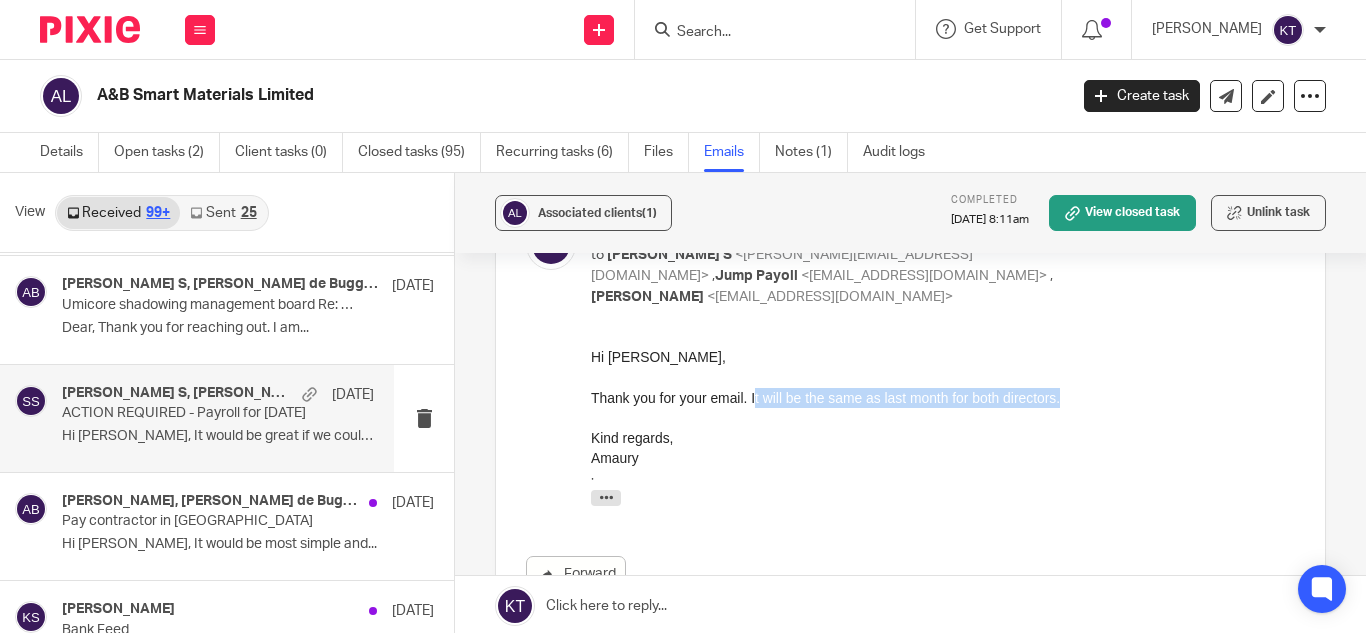 drag, startPoint x: 752, startPoint y: 403, endPoint x: 1064, endPoint y: 397, distance: 312.05768 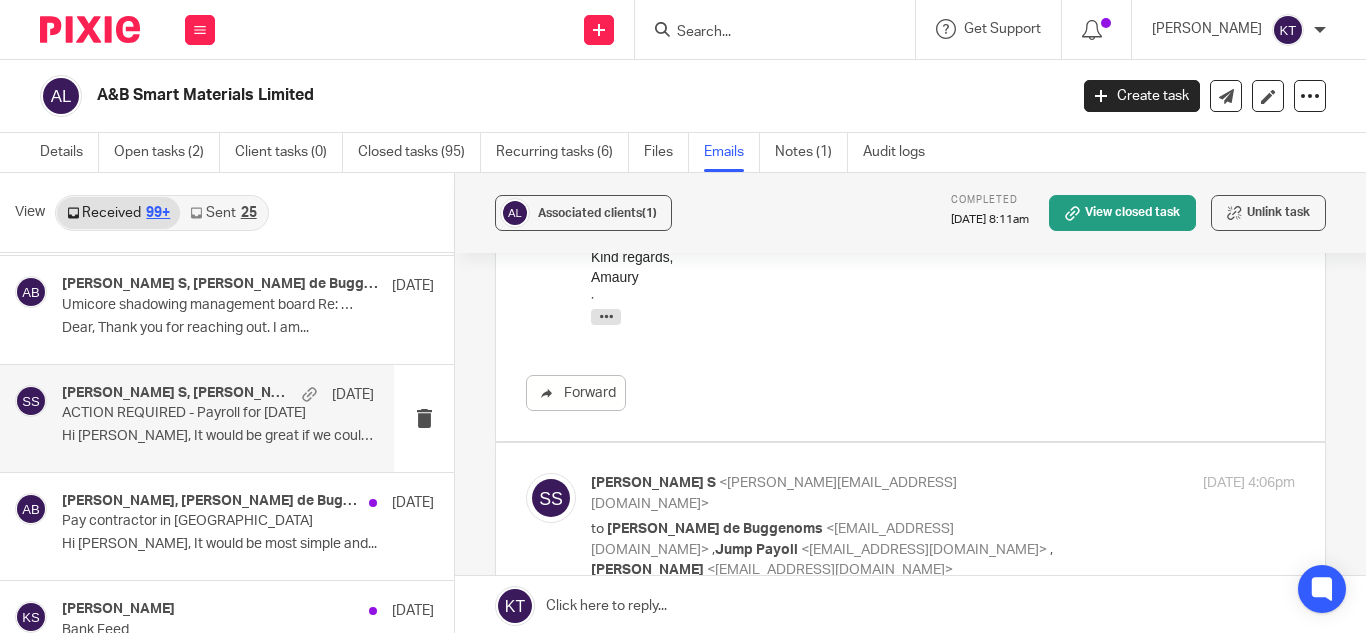 click on "Santhosh S
<santhosh@jumpaccounting.co.uk>" at bounding box center (825, 493) 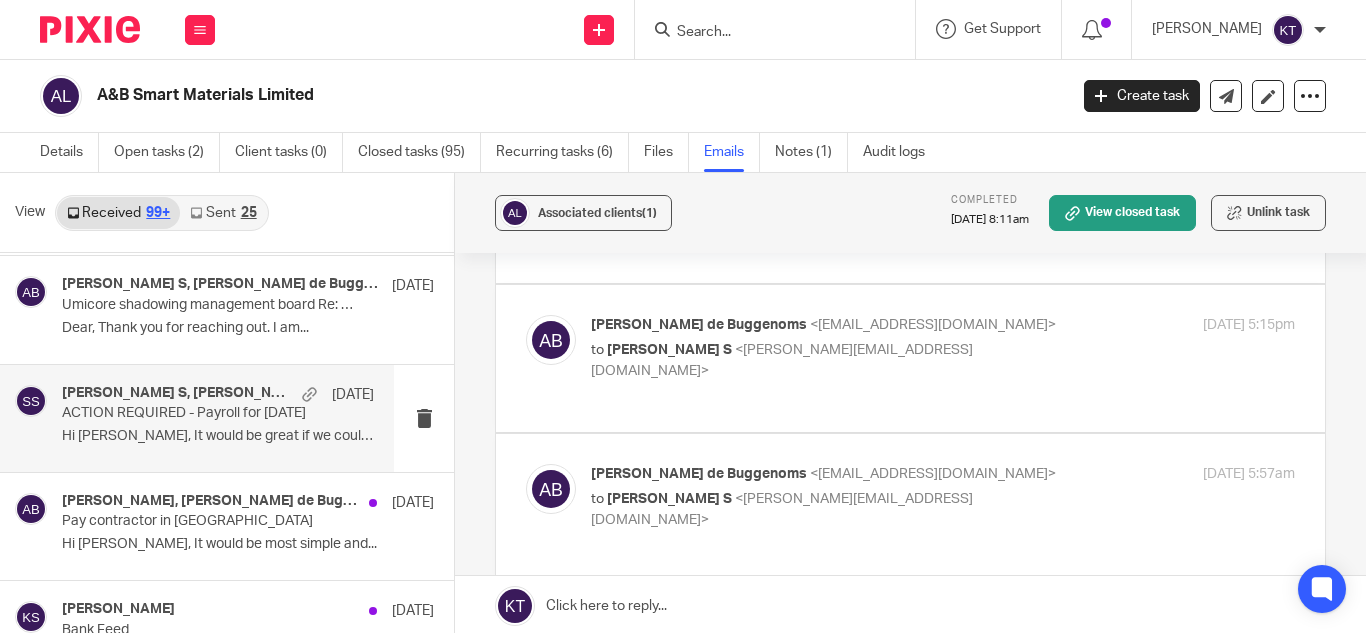 click at bounding box center (910, 358) 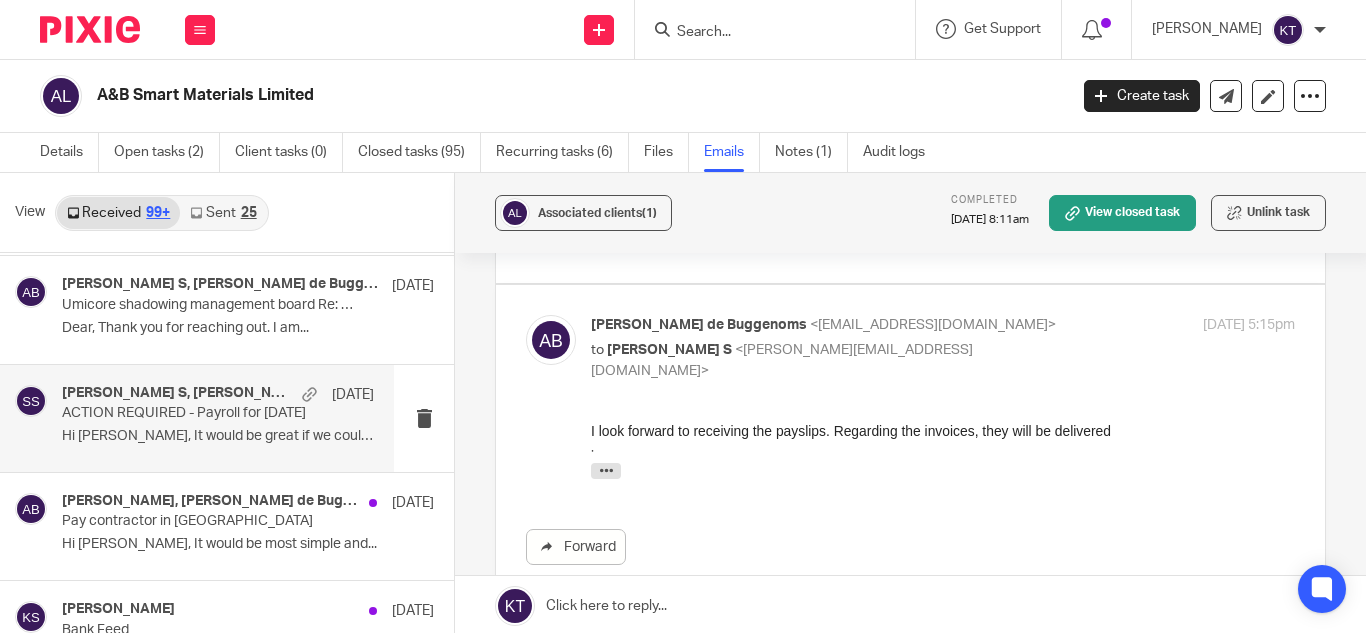 drag, startPoint x: 1175, startPoint y: 877, endPoint x: 745, endPoint y: 440, distance: 613.08154 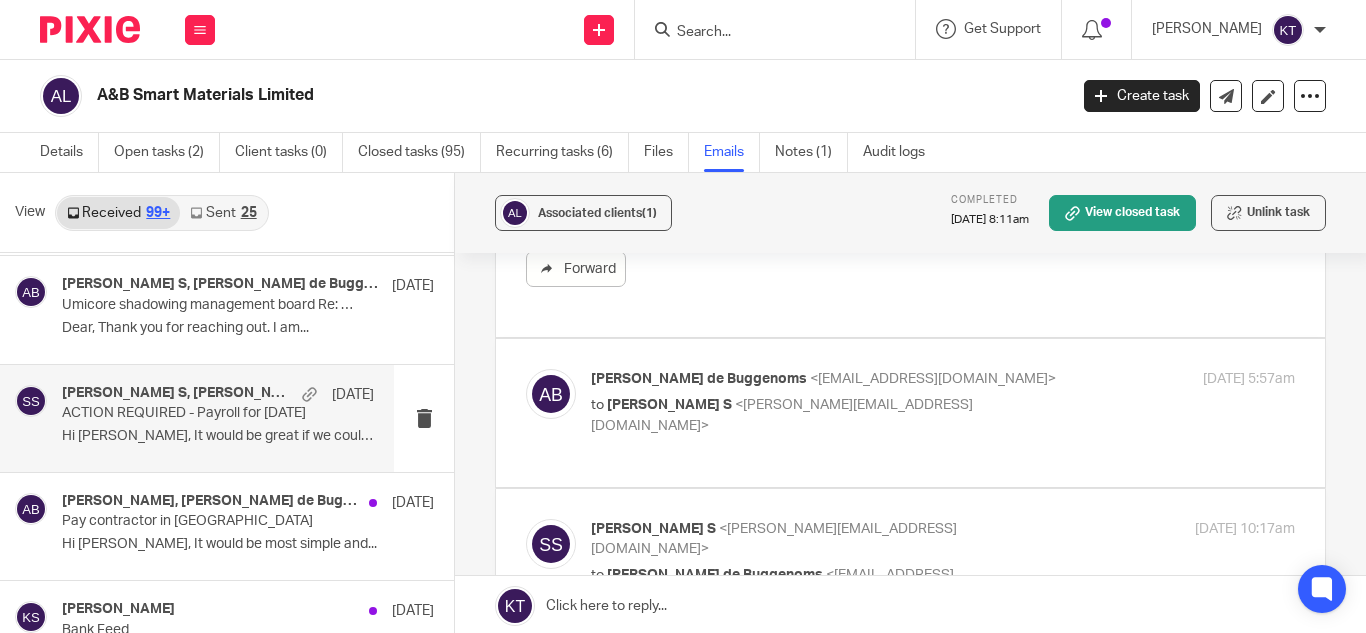 click on "Amaury van Trappen de Buggenoms
<amaury@absmartmaterials.com>" at bounding box center (825, 379) 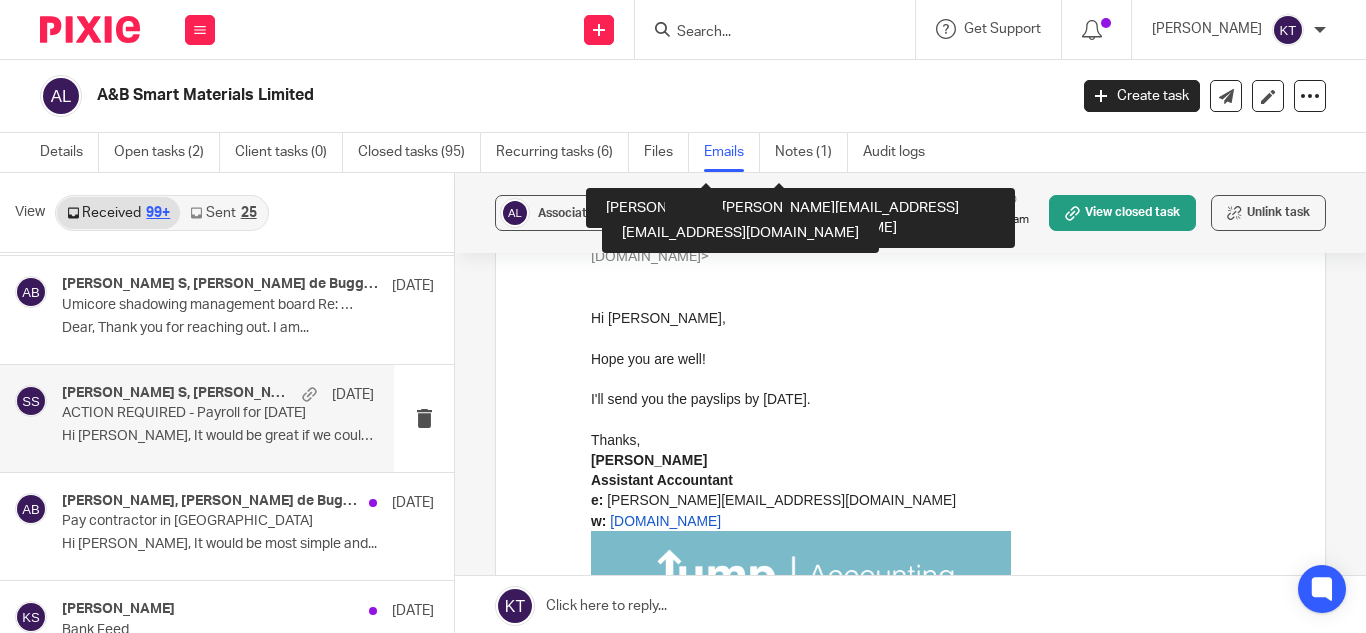 scroll, scrollTop: 2004, scrollLeft: 0, axis: vertical 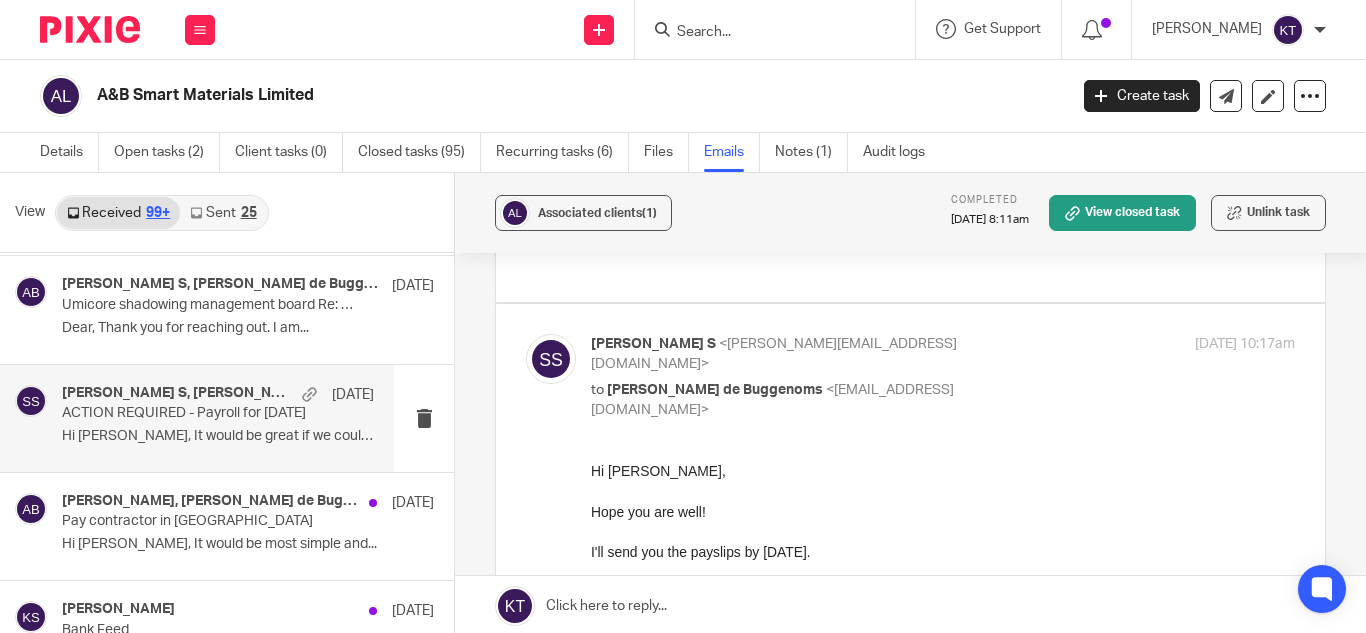 click at bounding box center (943, 490) 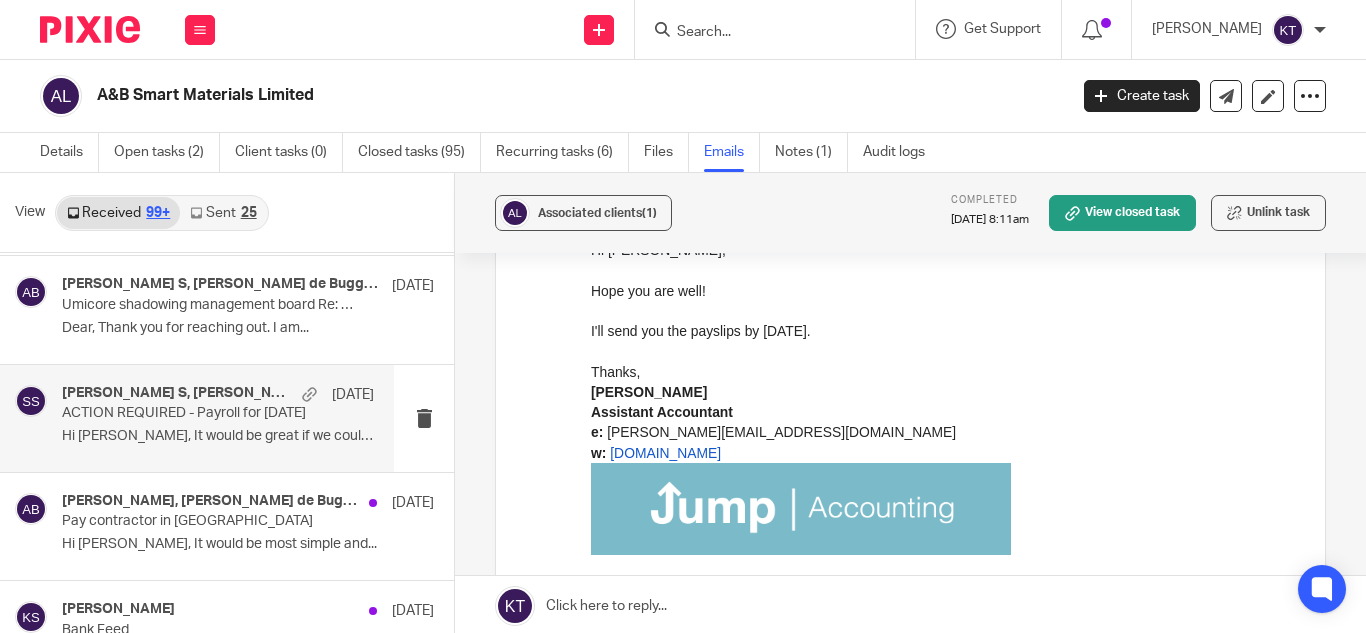 scroll, scrollTop: 2536, scrollLeft: 0, axis: vertical 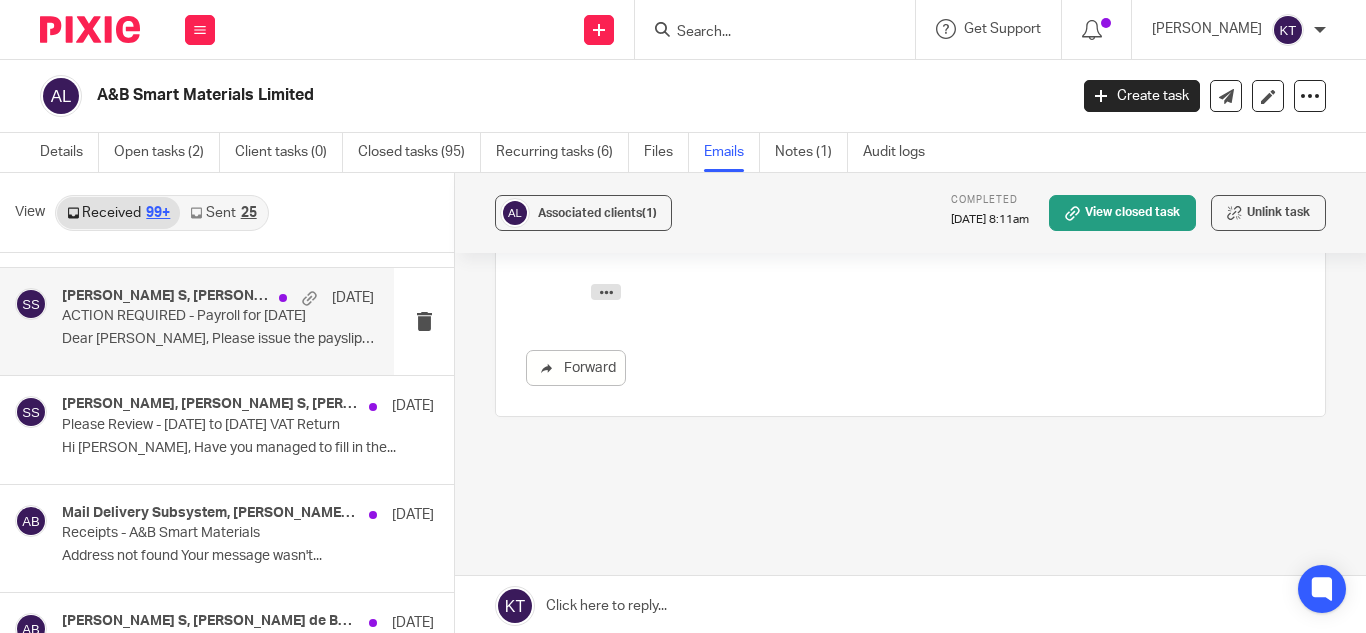 click on "Dear Santhosh,     Please issue the payslips..." at bounding box center (218, 339) 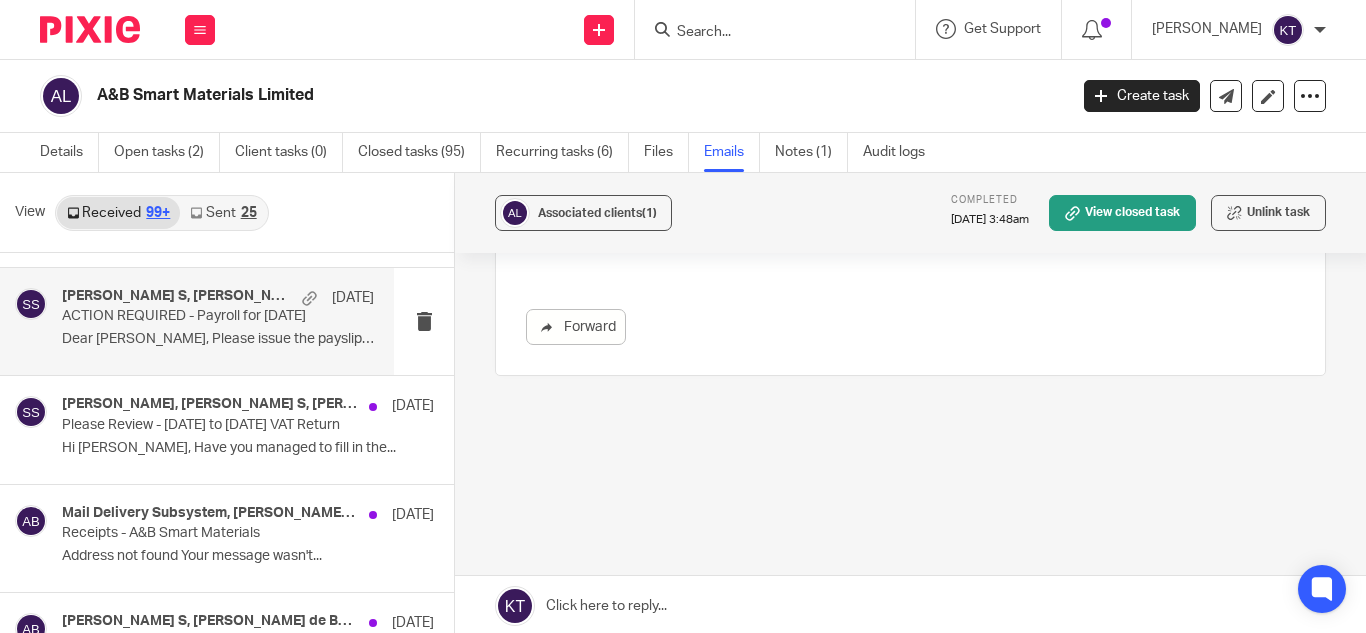 scroll, scrollTop: 0, scrollLeft: 0, axis: both 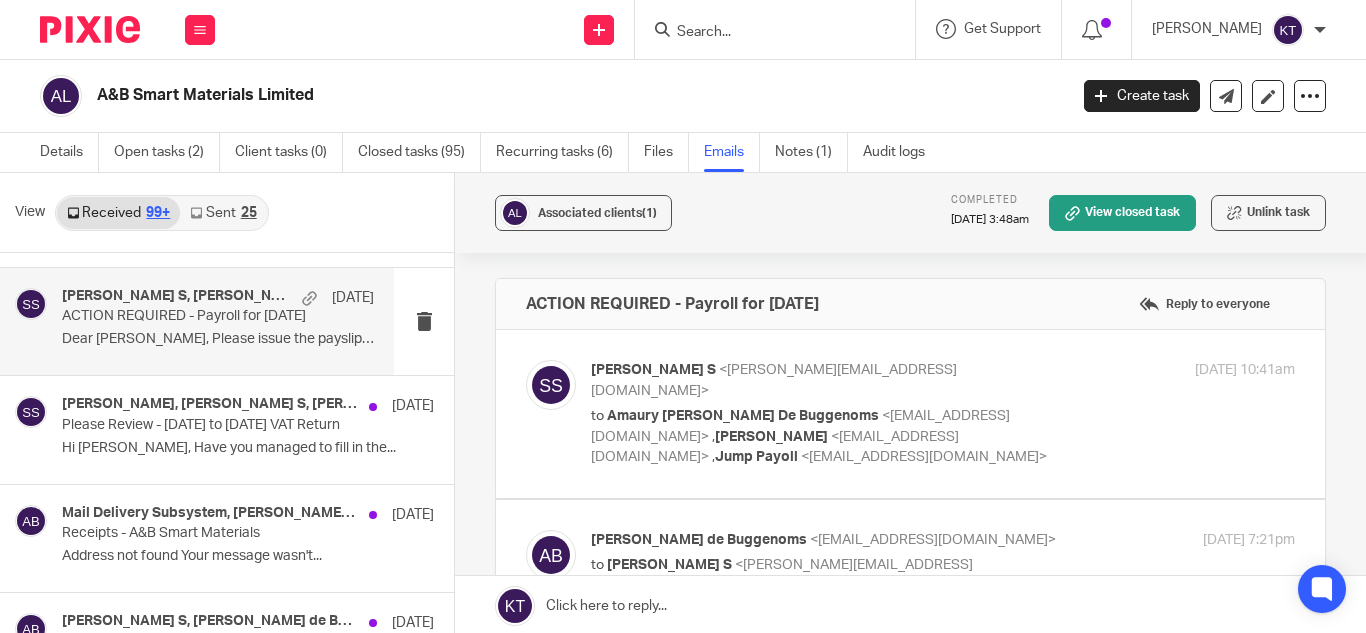 click on "to
Amaury Charles J Van Trappen De Buggenoms
<amaury@absmartmaterials.com>   ,
Kian Sadoughi-Yarand
<kian@jumpaccounting.co.uk>   ,
Jump Payoll
<payroll@jumpaccounting.co.uk>" at bounding box center (825, 437) 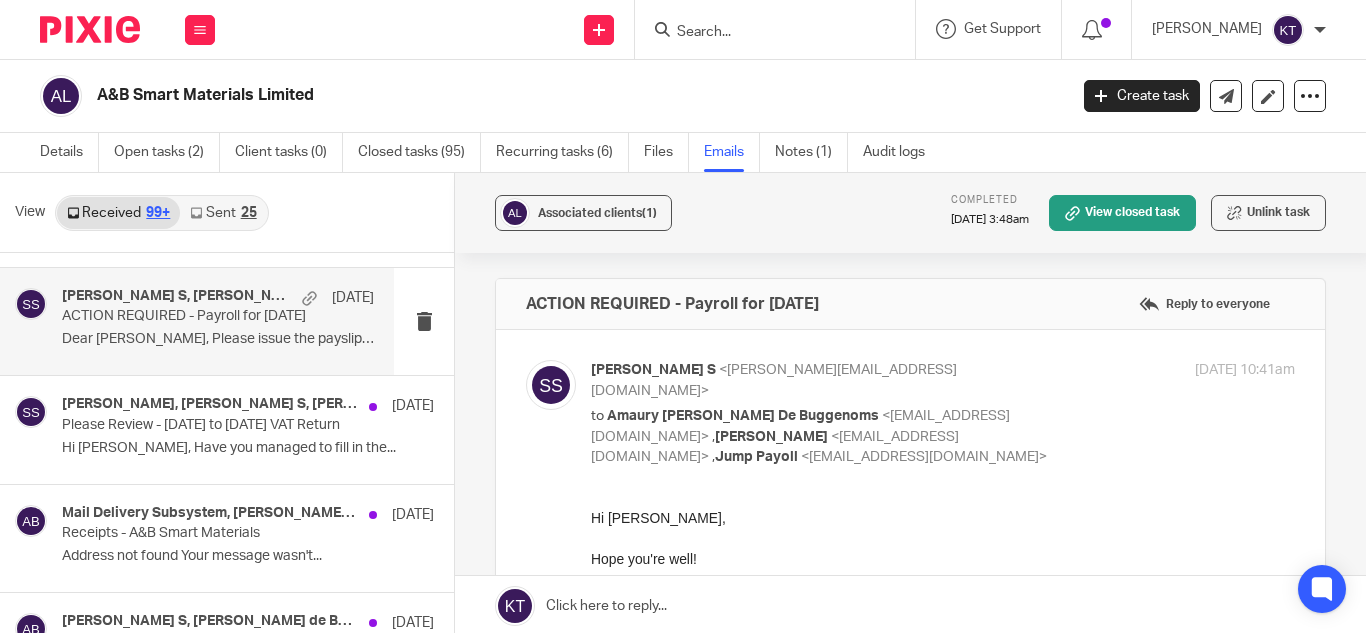 scroll, scrollTop: 0, scrollLeft: 0, axis: both 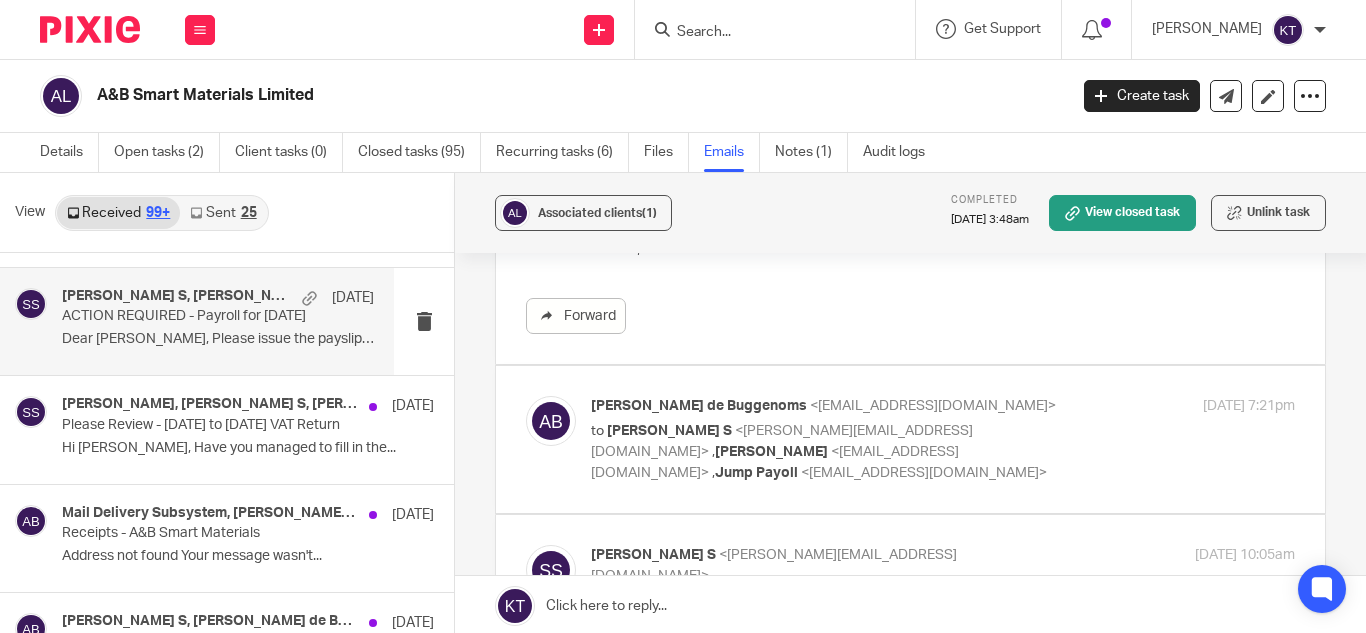click on "Amaury van Trappen de Buggenoms
<amaury@absmartmaterials.com>   to
Santhosh S
<santhosh@jumpaccounting.co.uk>   ,
Kian Sadoughi-Yarand
<kian@jumpaccounting.co.uk>   ,
Jump Payoll
<payroll@jumpaccounting.co.uk>       10 Feb 2024 7:21pm" at bounding box center (943, 439) 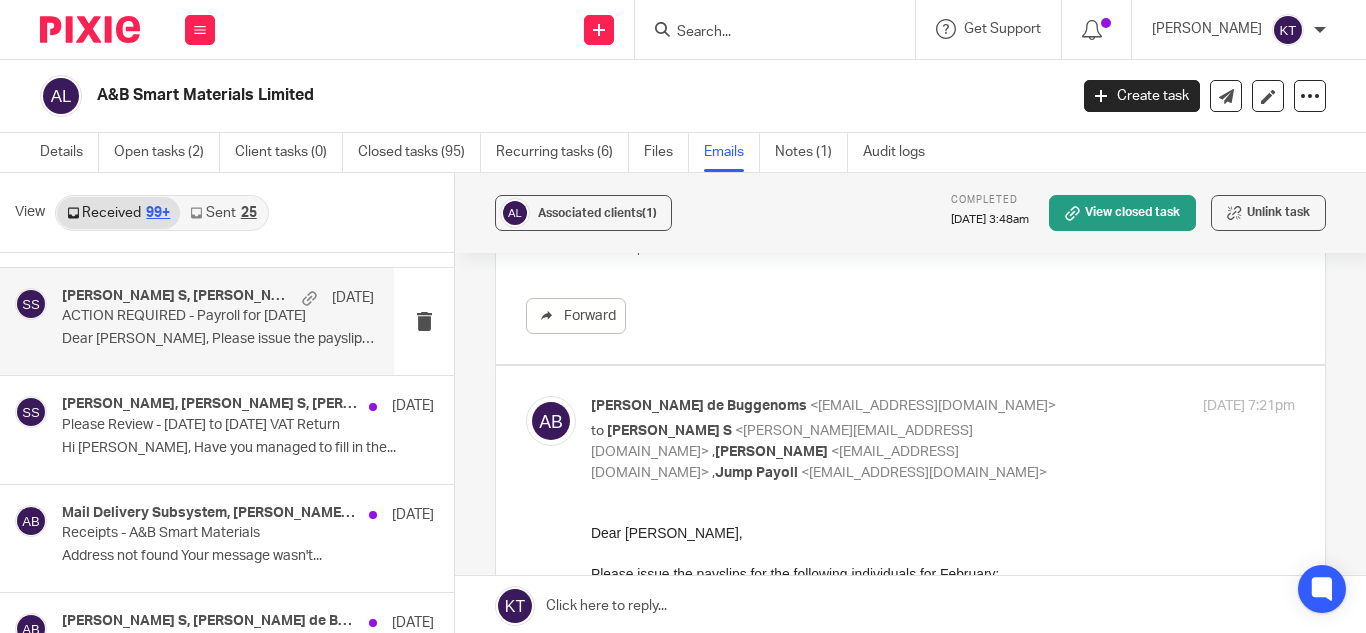 scroll, scrollTop: 0, scrollLeft: 0, axis: both 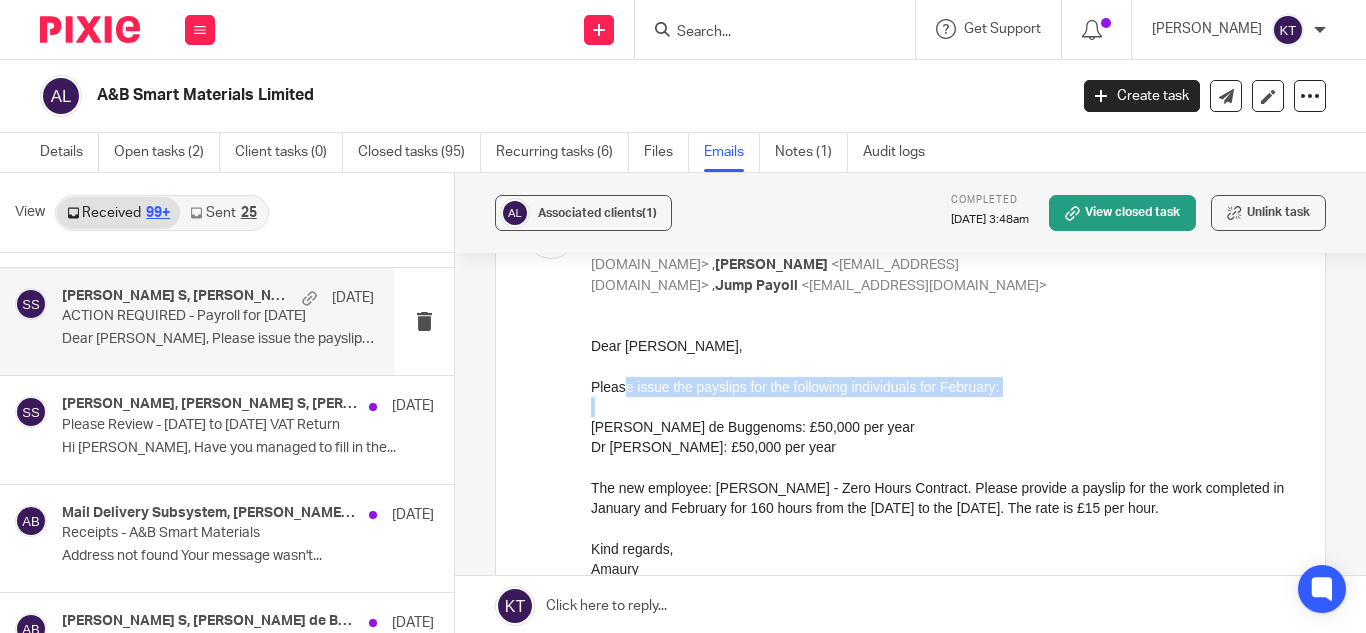 drag, startPoint x: 624, startPoint y: 387, endPoint x: 934, endPoint y: 398, distance: 310.1951 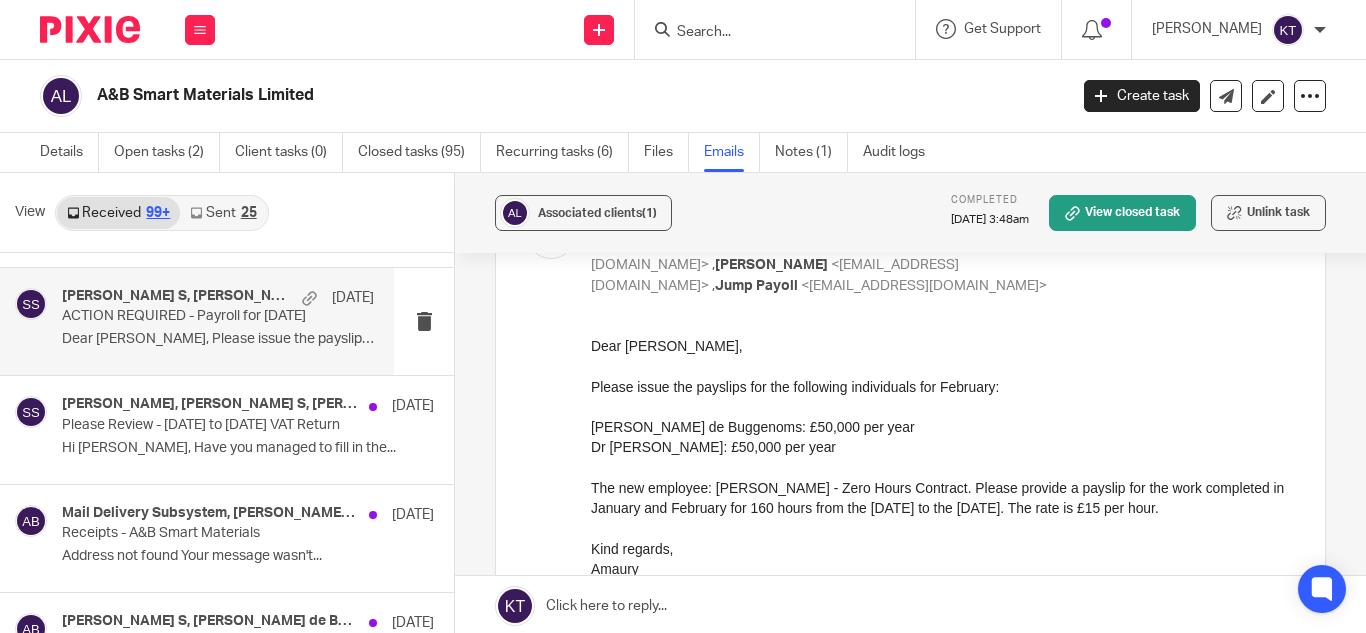 click on "Amaury van Trappen de Buggenoms: £50,000 per year Dr Benjamin White: £50,000 per year" at bounding box center (943, 447) 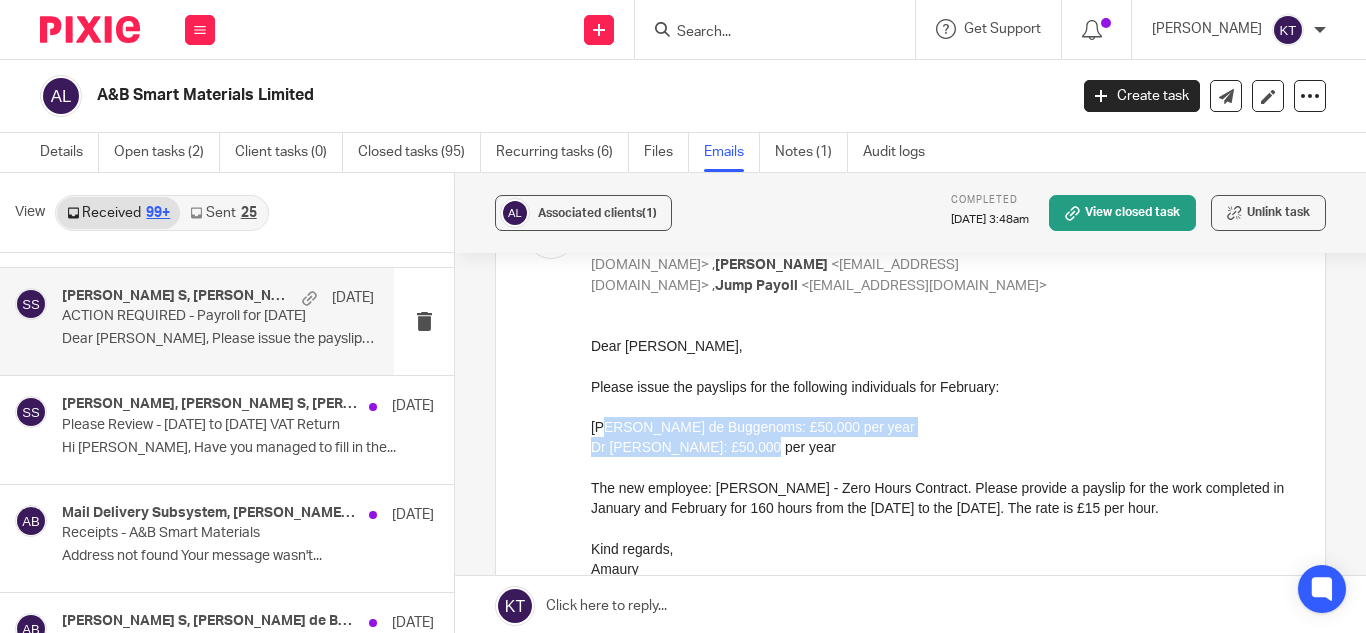 drag, startPoint x: 613, startPoint y: 430, endPoint x: 751, endPoint y: 442, distance: 138.52075 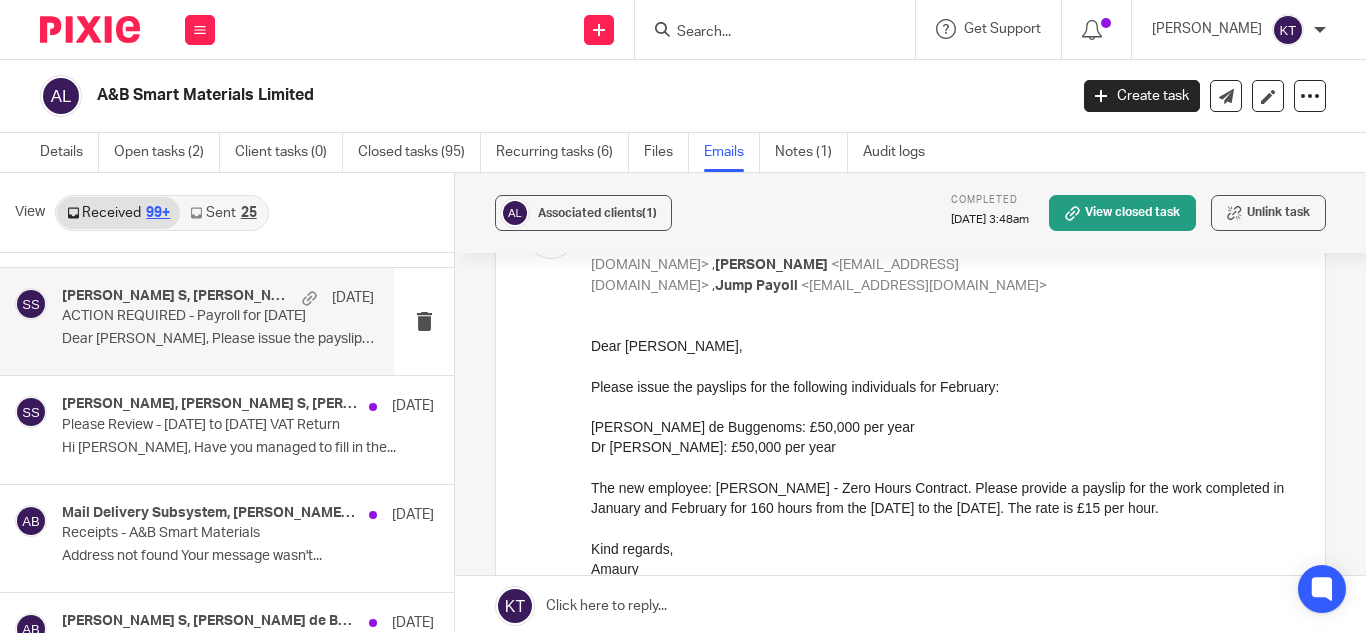 click on "Amaury van Trappen de Buggenoms: £50,000 per year Dr Benjamin White: £50,000 per year" at bounding box center [943, 447] 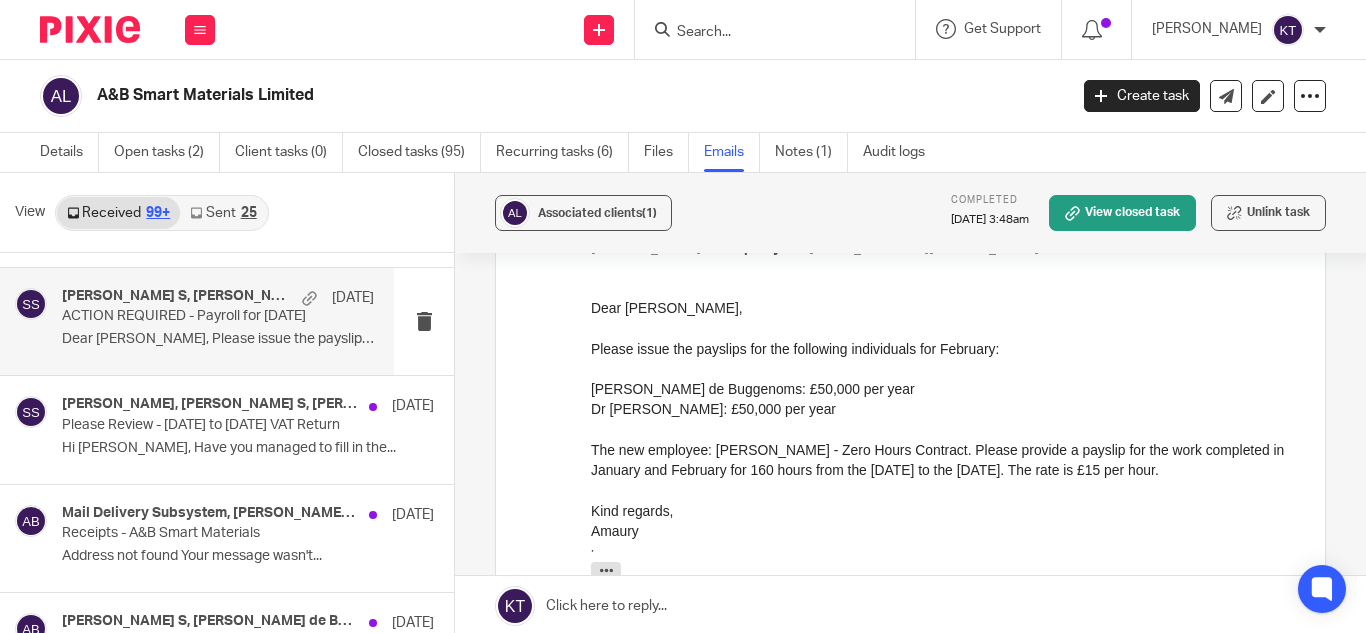 scroll, scrollTop: 947, scrollLeft: 0, axis: vertical 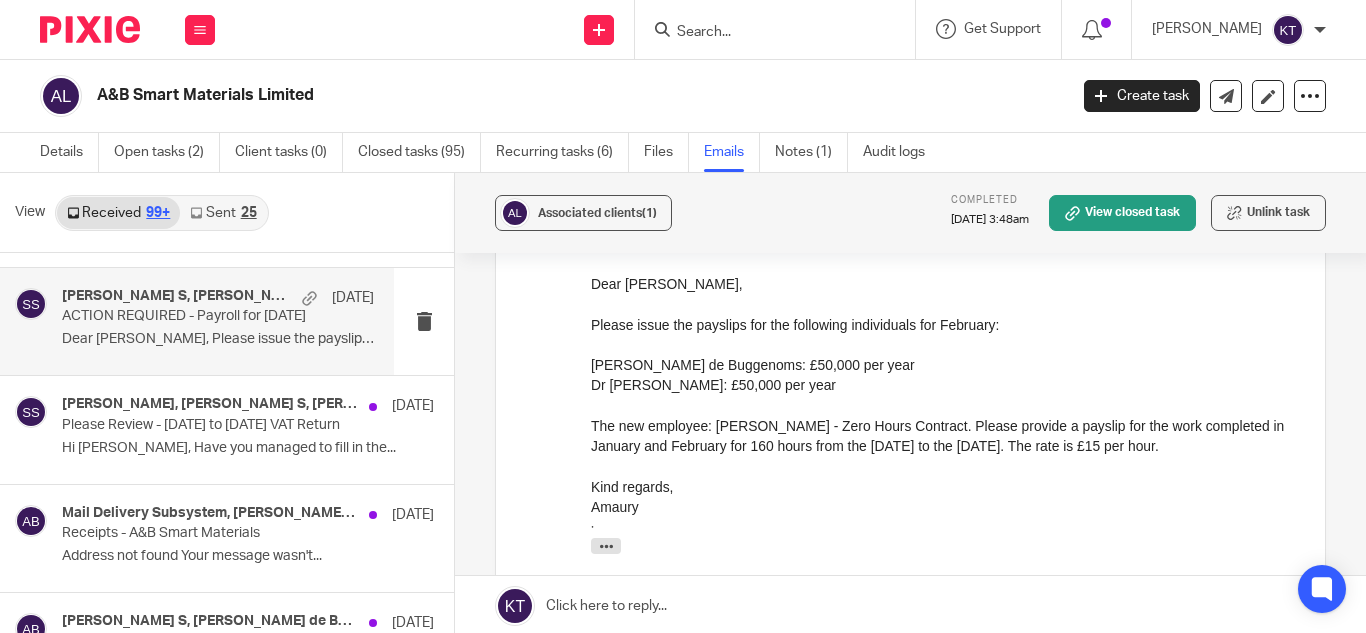 drag, startPoint x: 716, startPoint y: 427, endPoint x: 764, endPoint y: 475, distance: 67.88225 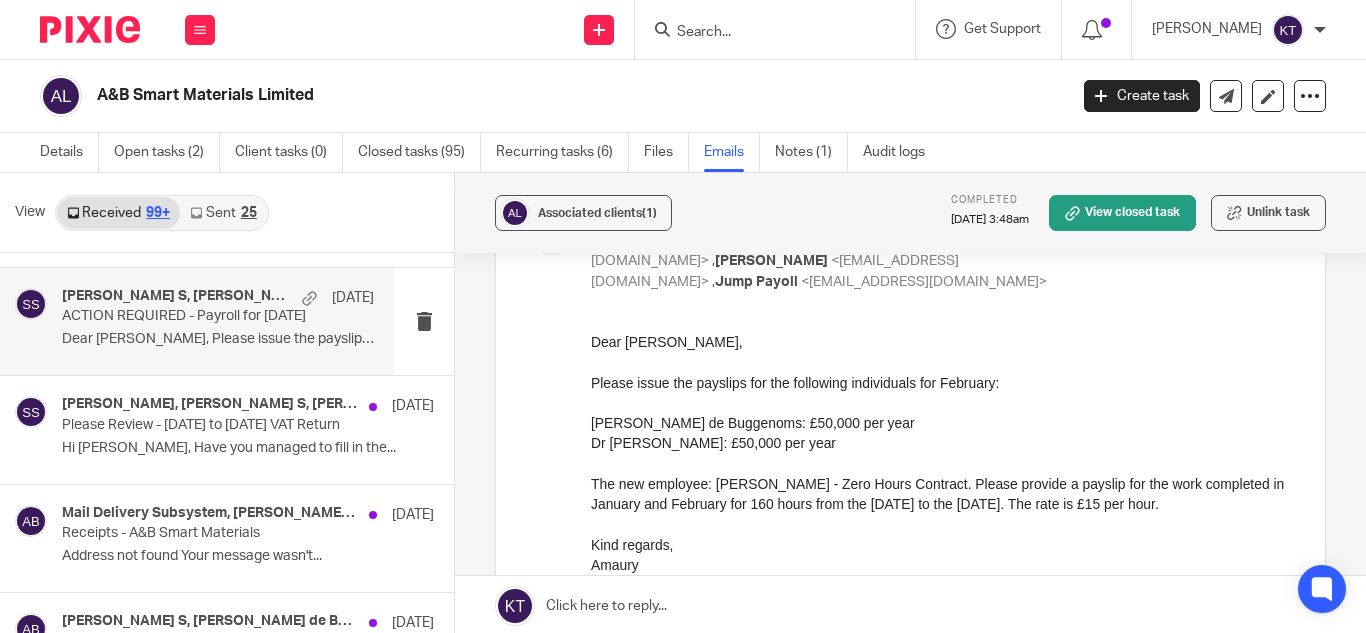 scroll, scrollTop: 890, scrollLeft: 0, axis: vertical 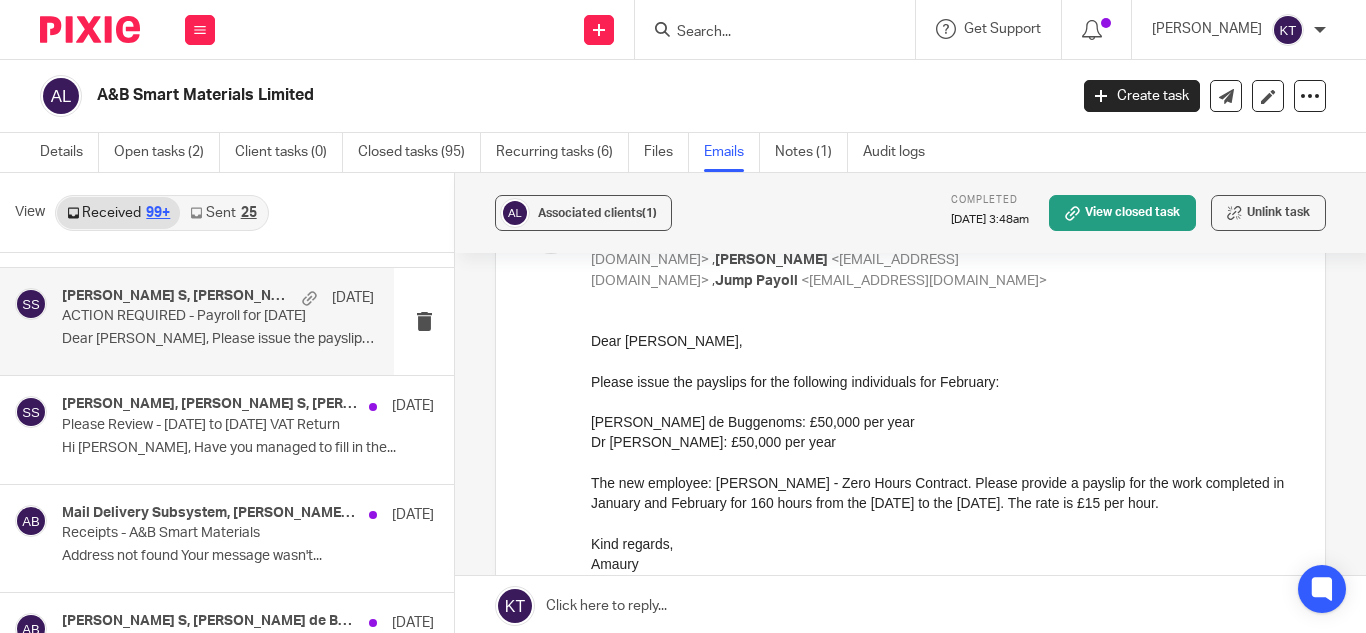 drag, startPoint x: 917, startPoint y: 505, endPoint x: 1154, endPoint y: 513, distance: 237.13498 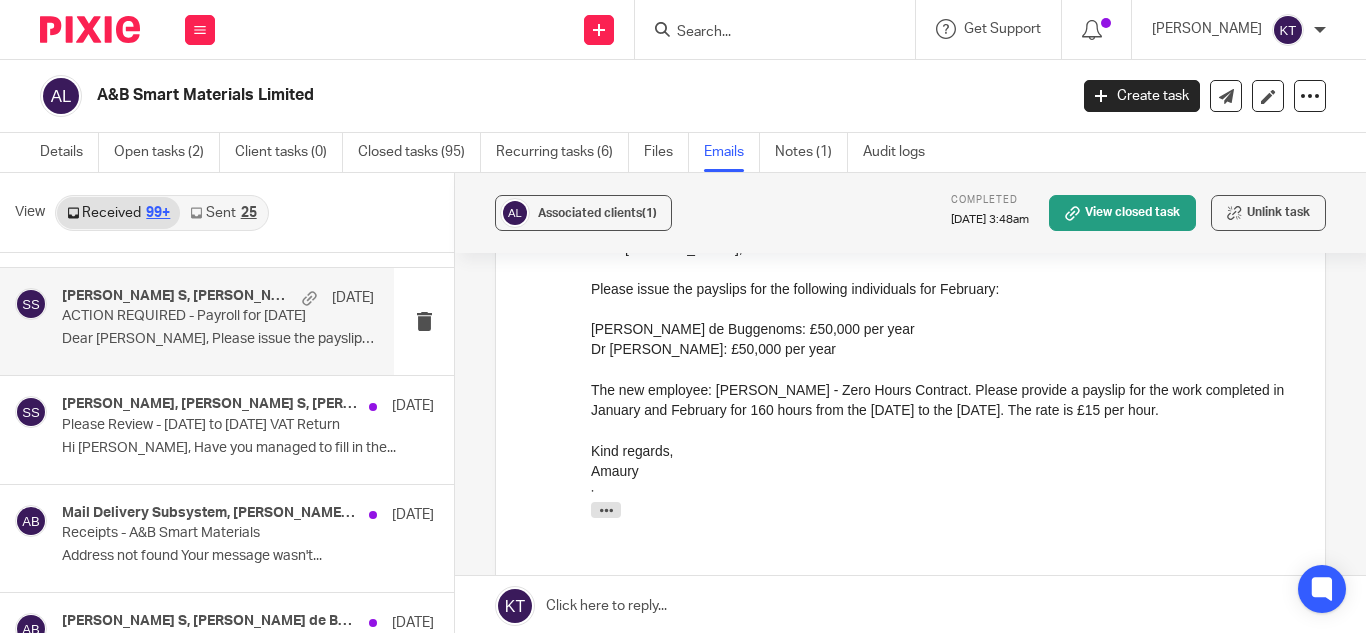 scroll, scrollTop: 984, scrollLeft: 0, axis: vertical 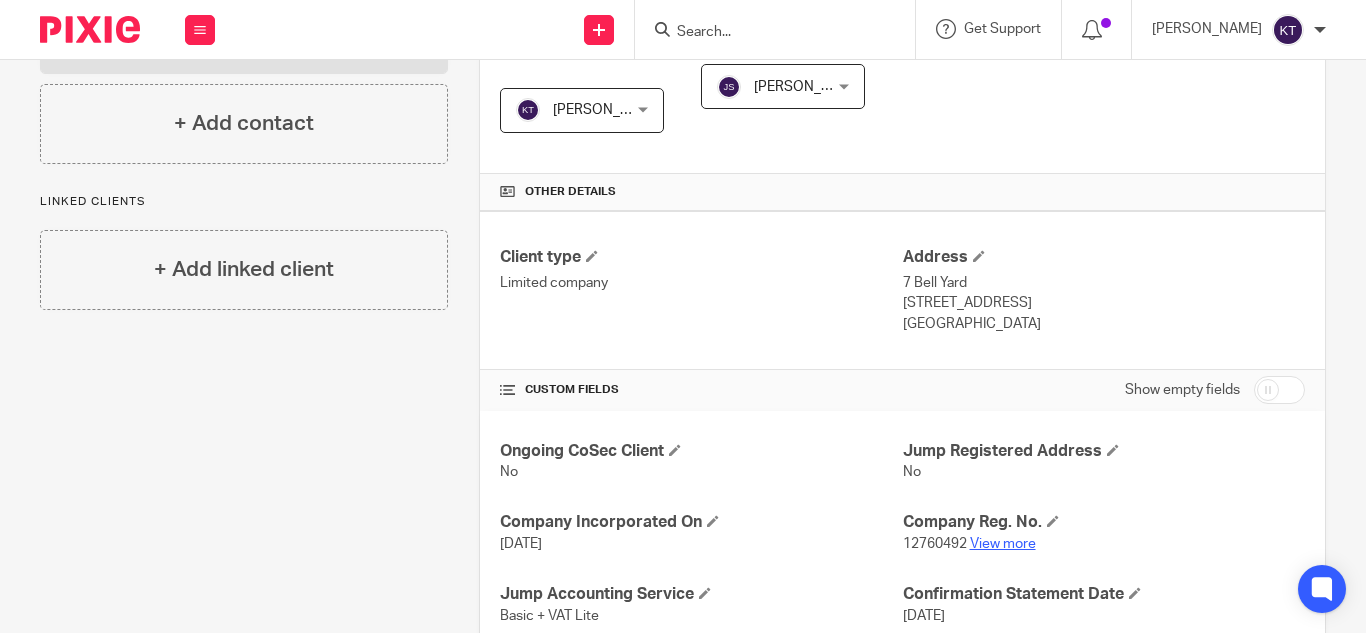click on "View more" at bounding box center (1003, 544) 